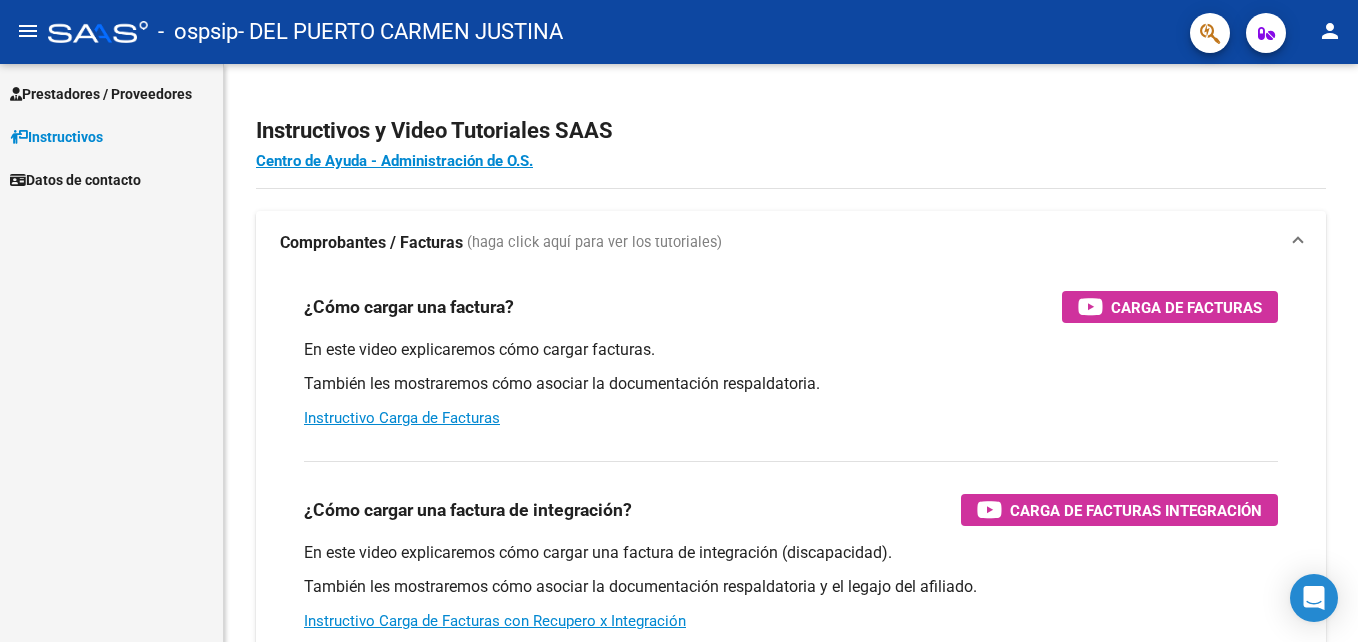 scroll, scrollTop: 0, scrollLeft: 0, axis: both 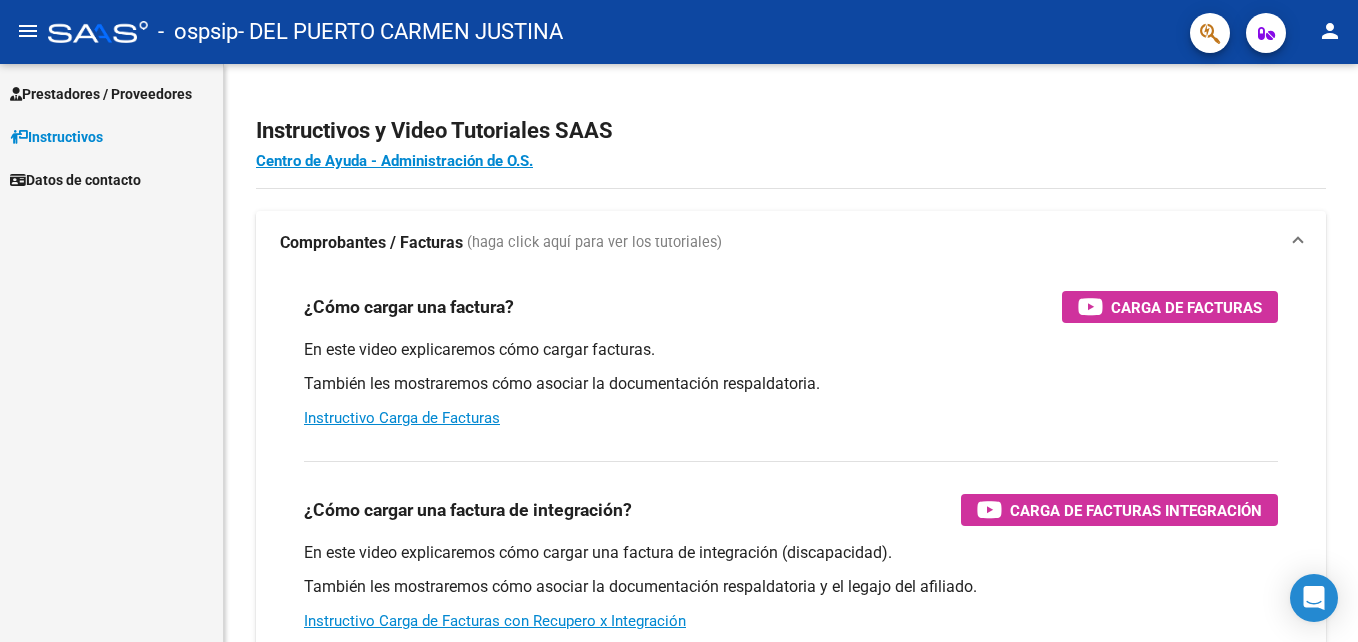 click on "Prestadores / Proveedores" at bounding box center [101, 94] 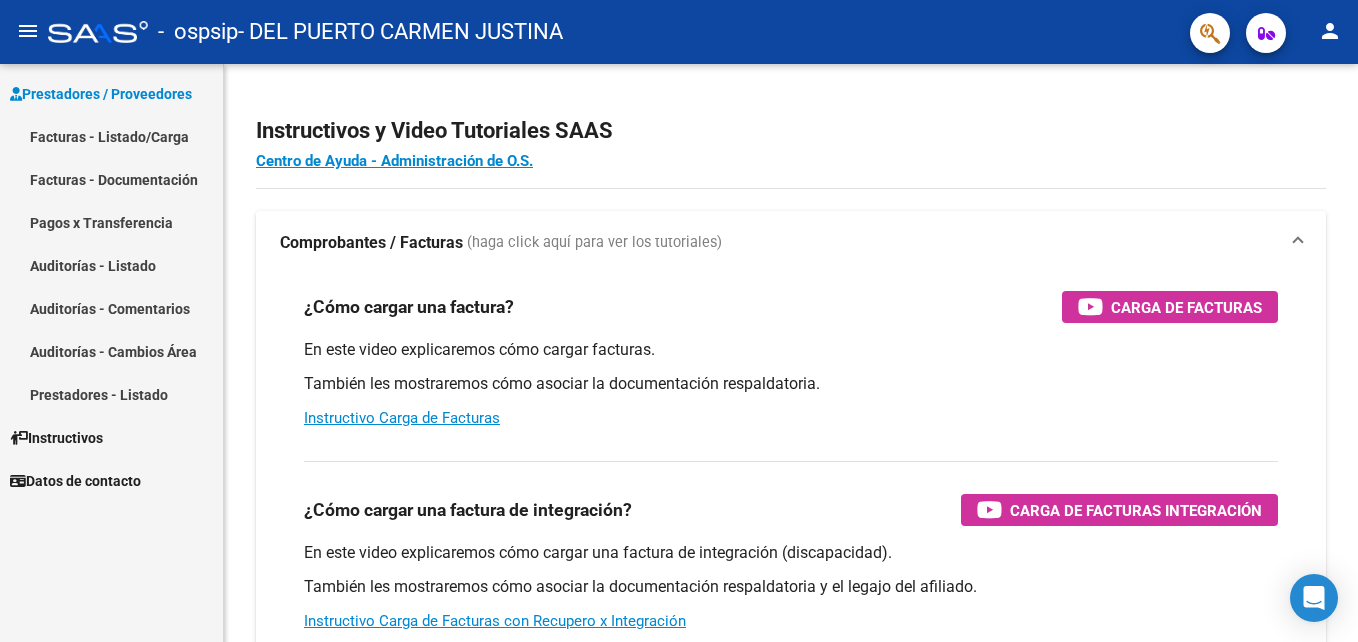 click on "Facturas - Listado/Carga" at bounding box center (111, 136) 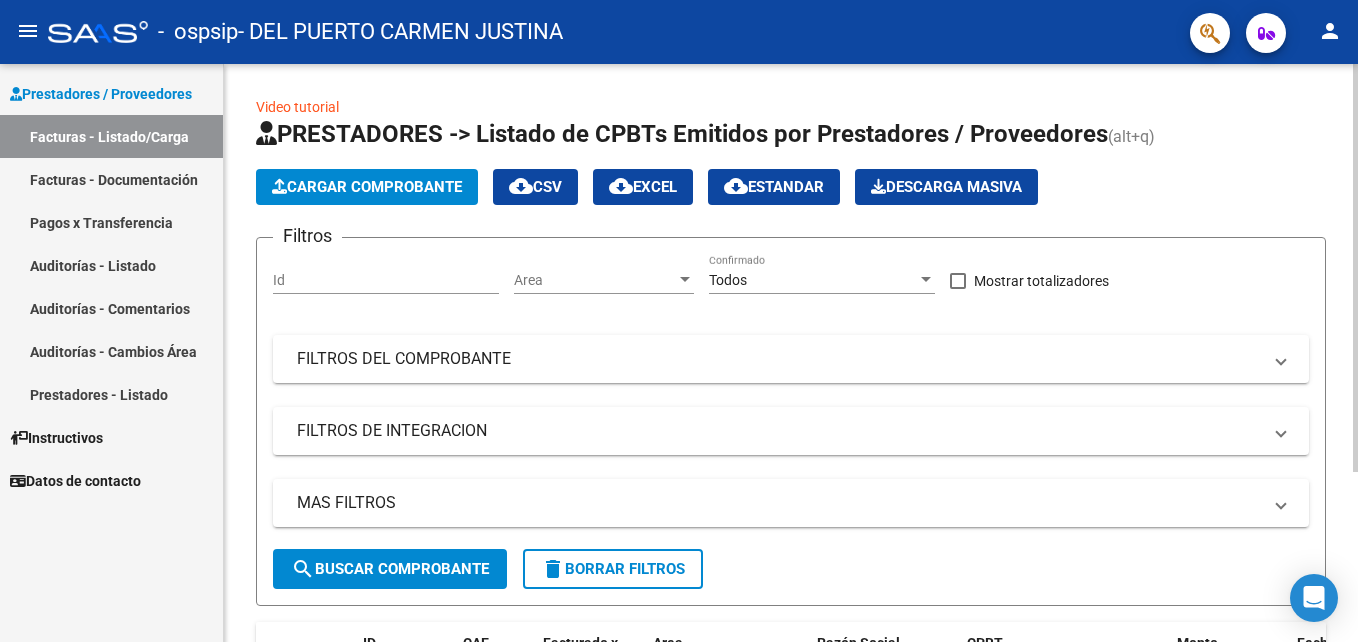 click on "Cargar Comprobante" 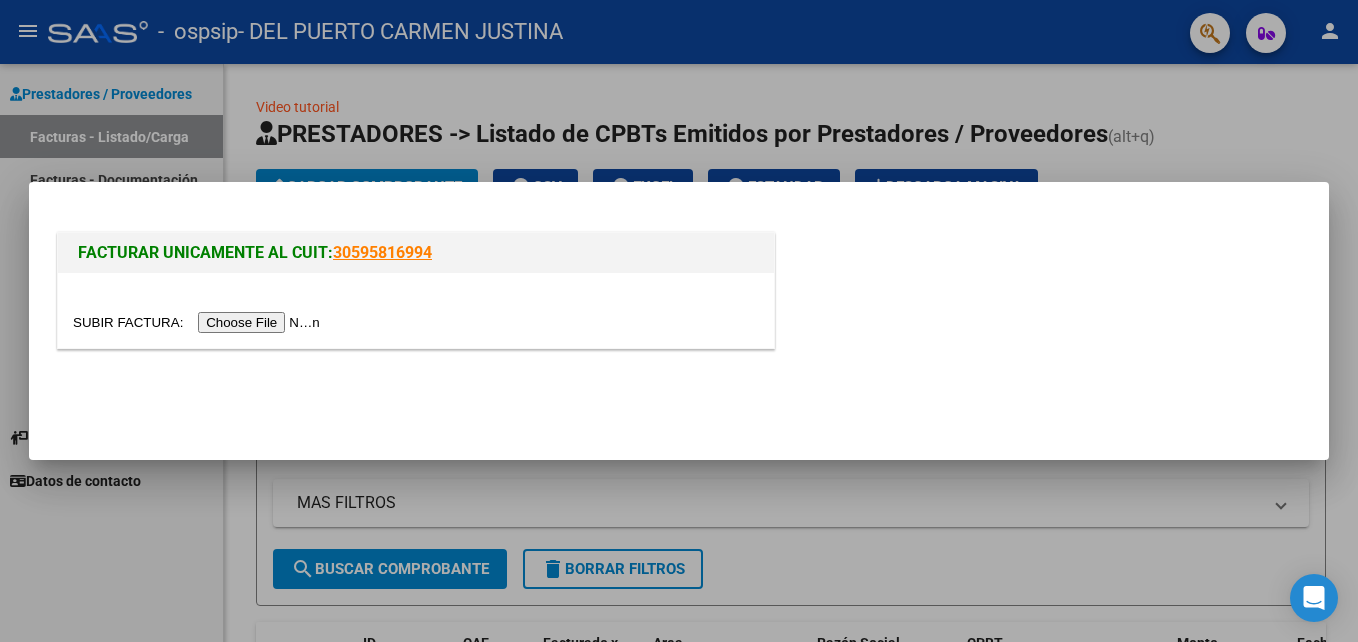 click at bounding box center (199, 322) 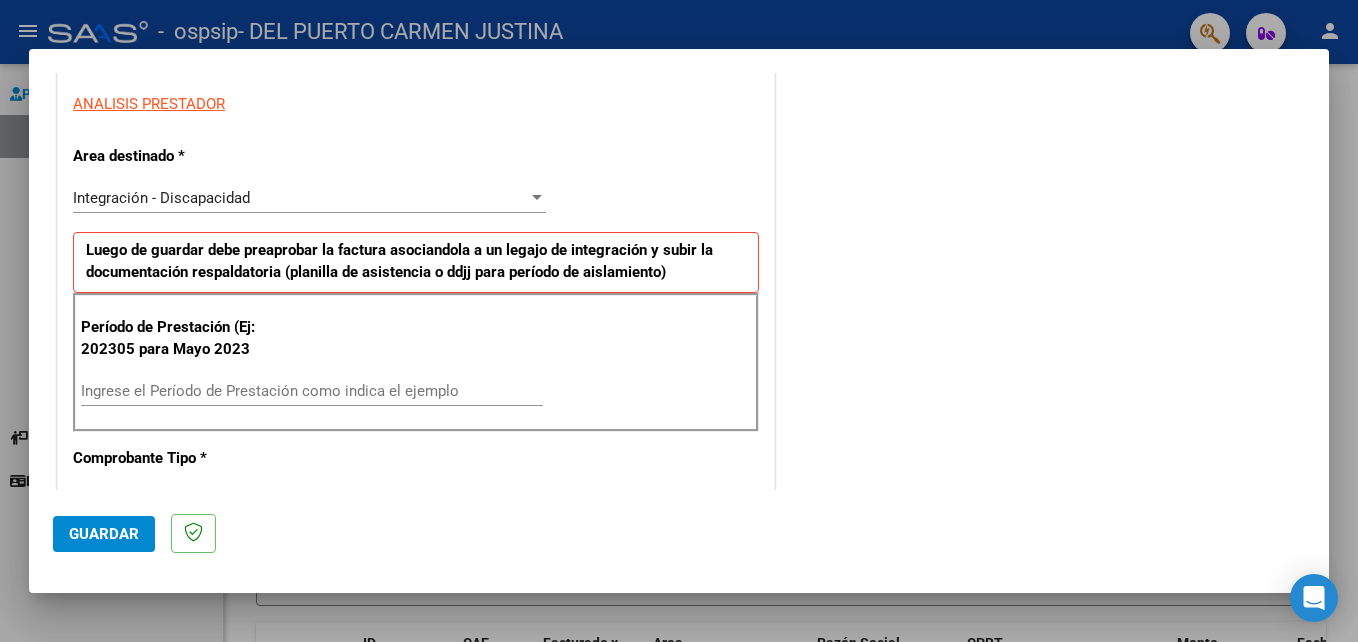 scroll, scrollTop: 400, scrollLeft: 0, axis: vertical 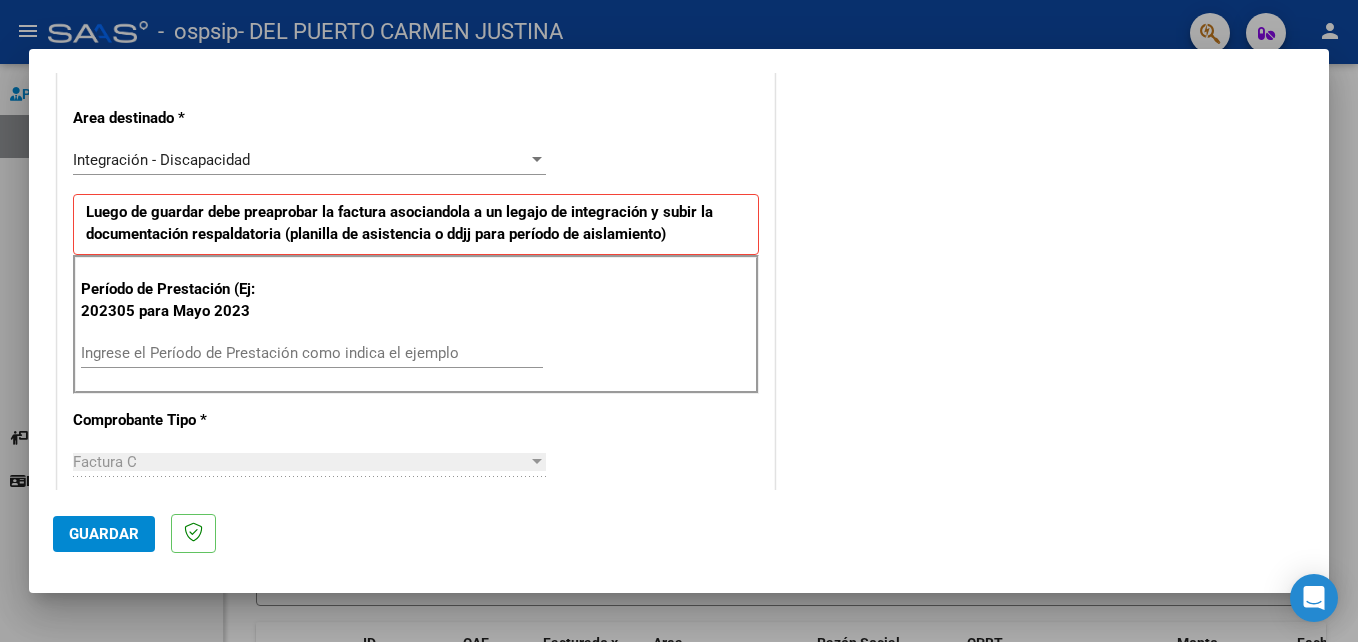 click on "Ingrese el Período de Prestación como indica el ejemplo" at bounding box center [312, 353] 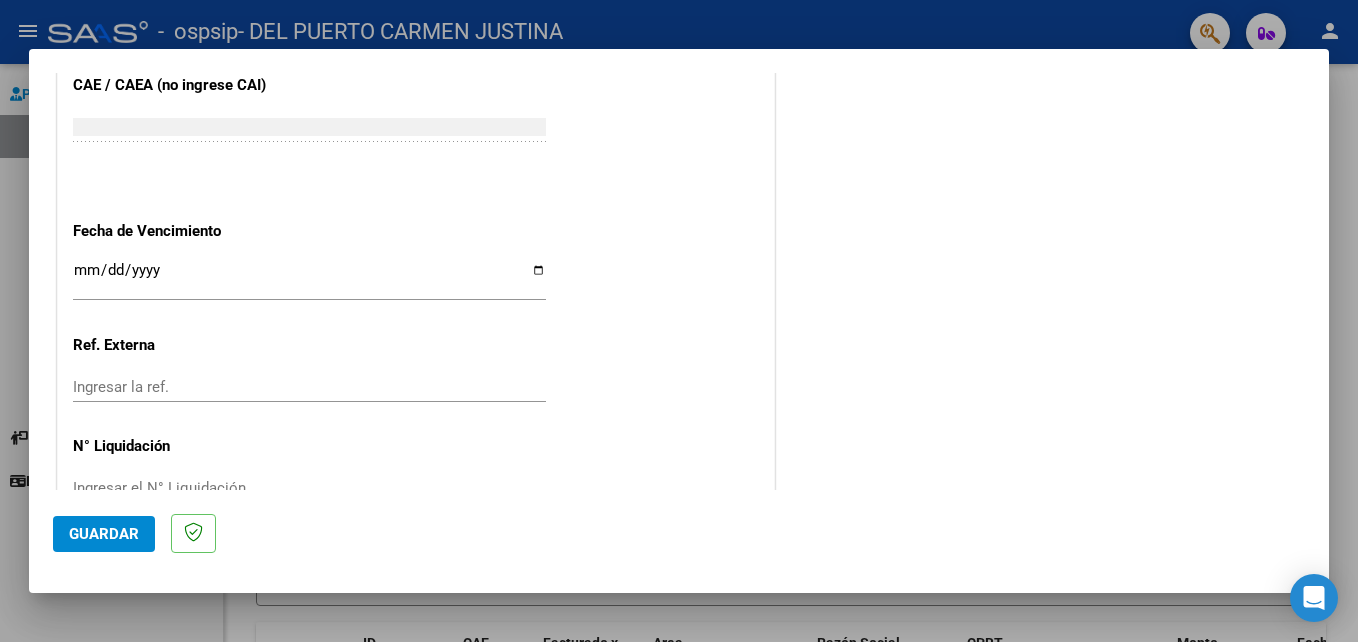 scroll, scrollTop: 1306, scrollLeft: 0, axis: vertical 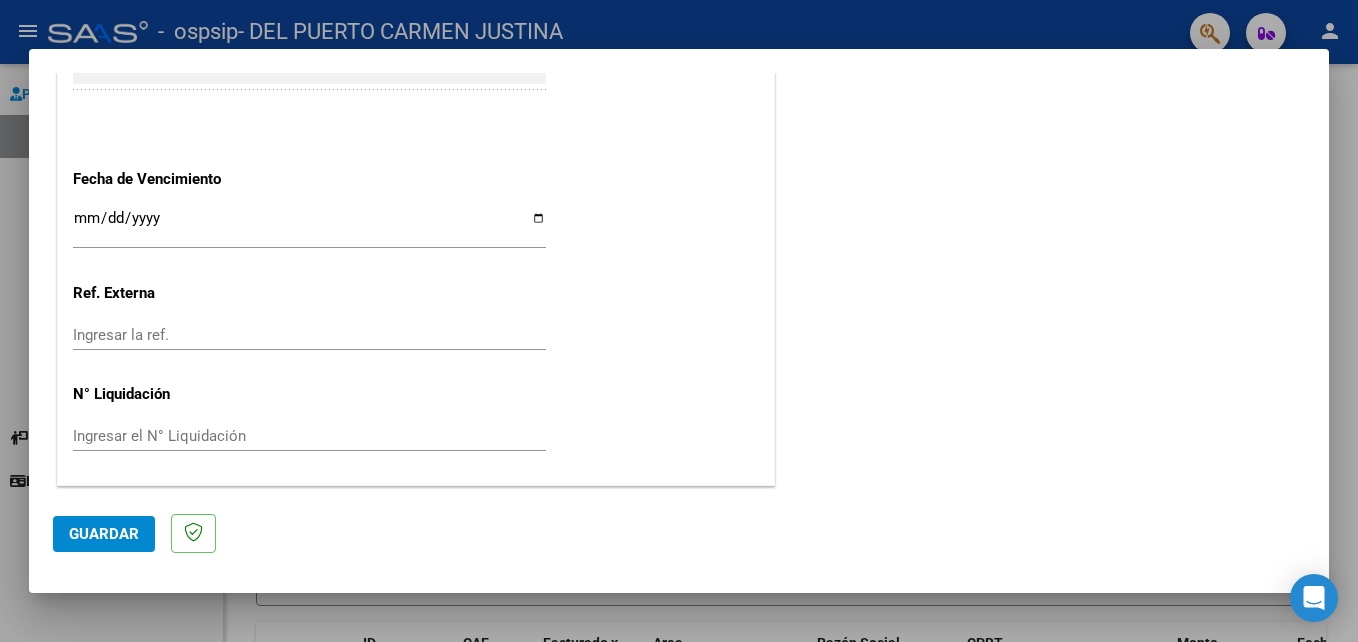 type on "202507" 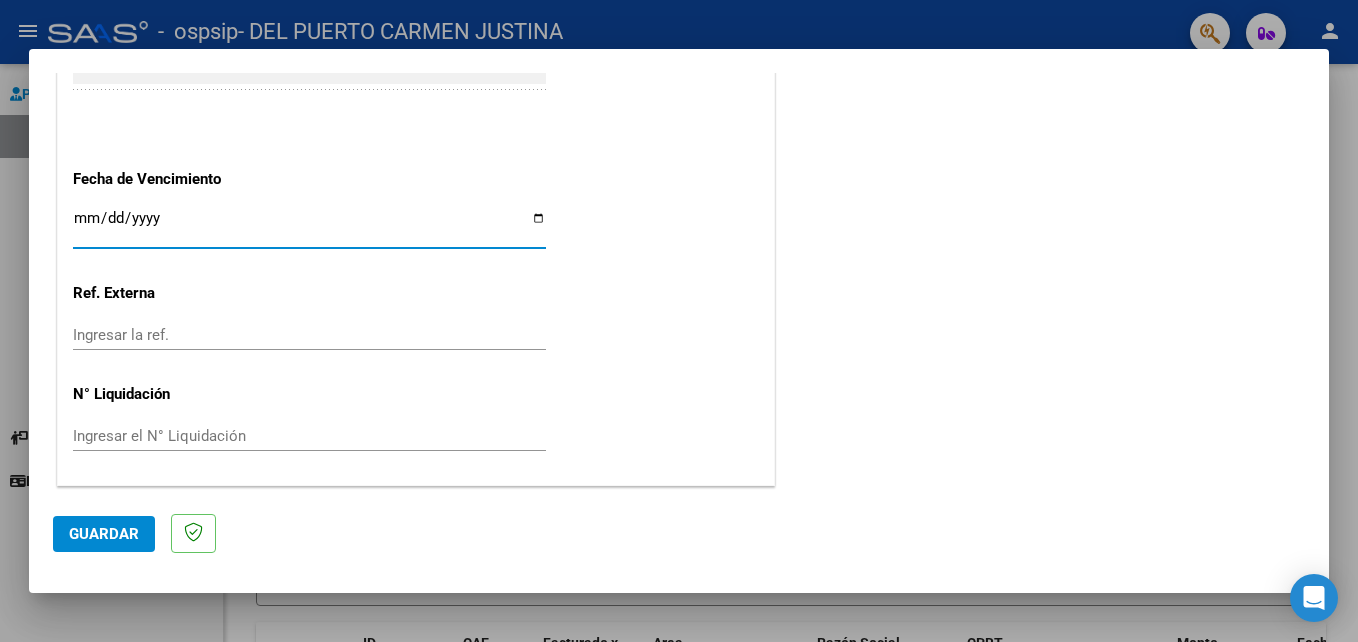 click on "Ingresar la fecha" at bounding box center (309, 226) 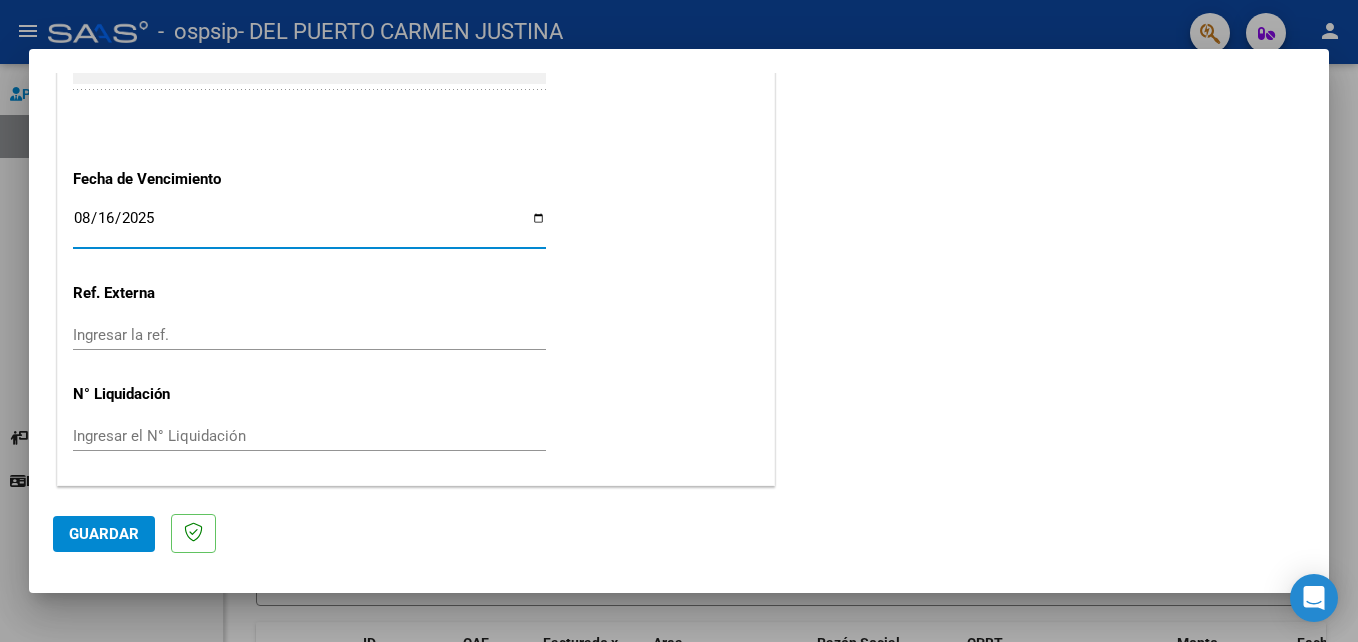 type on "2025-08-16" 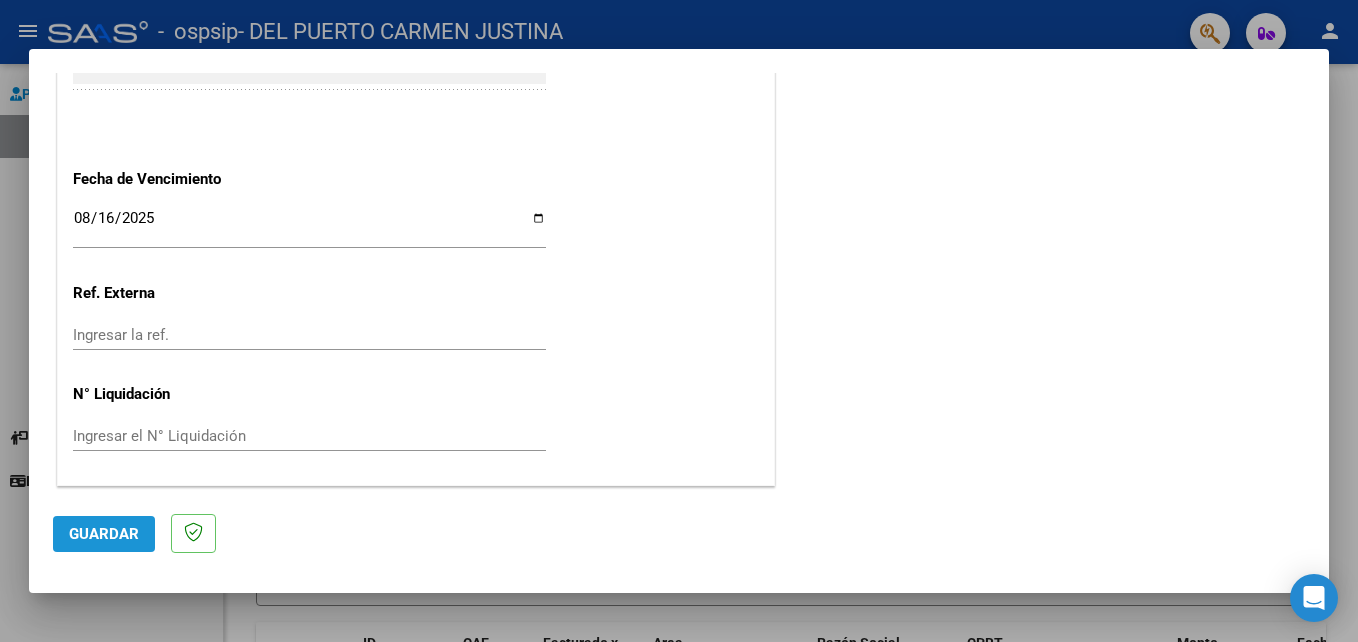 click on "Guardar" 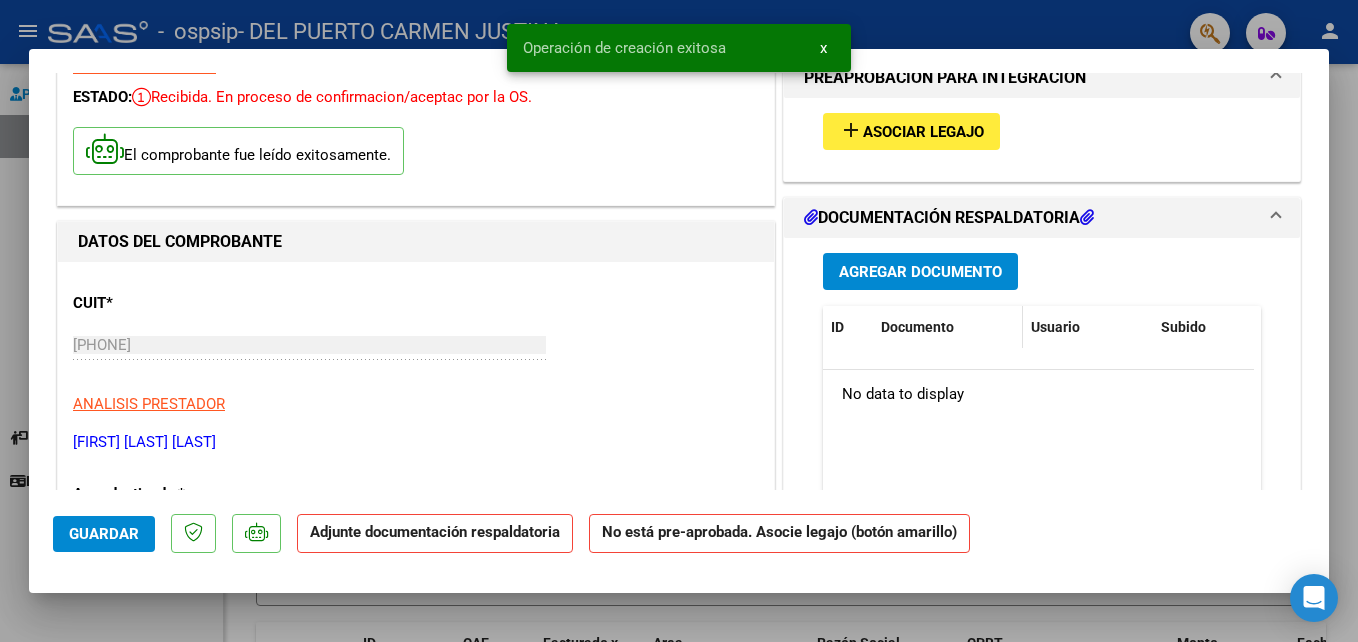 scroll, scrollTop: 0, scrollLeft: 0, axis: both 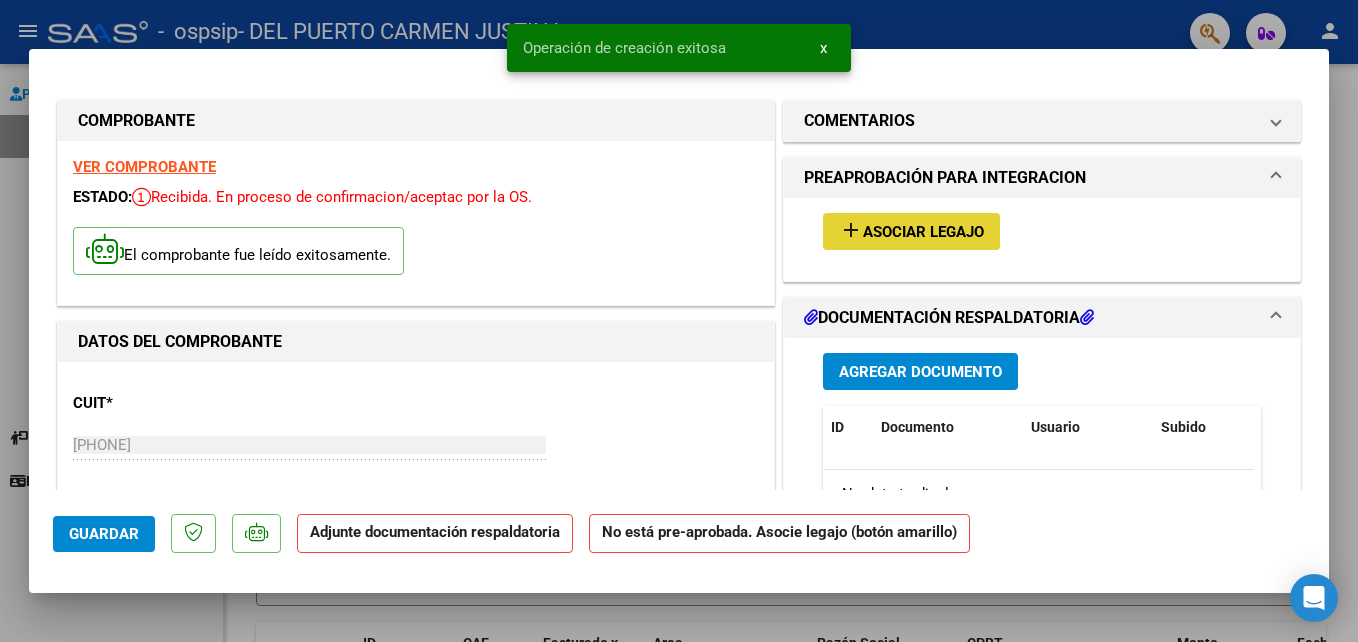click on "Asociar Legajo" at bounding box center [923, 232] 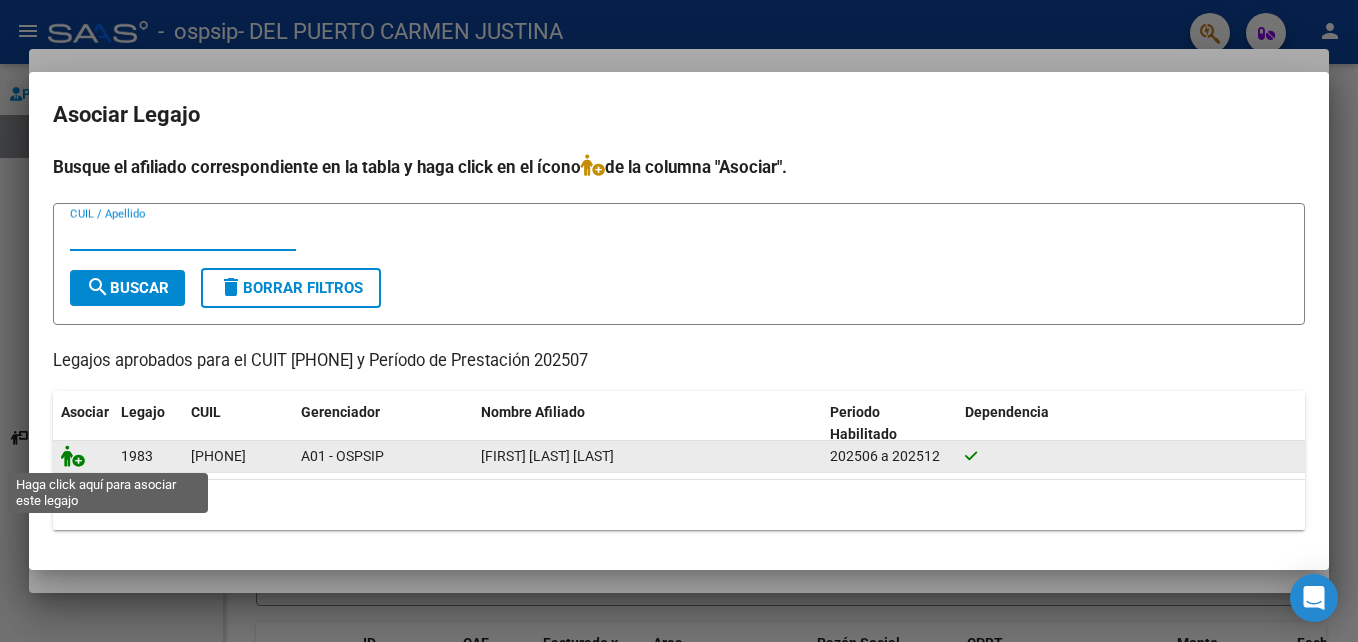 click 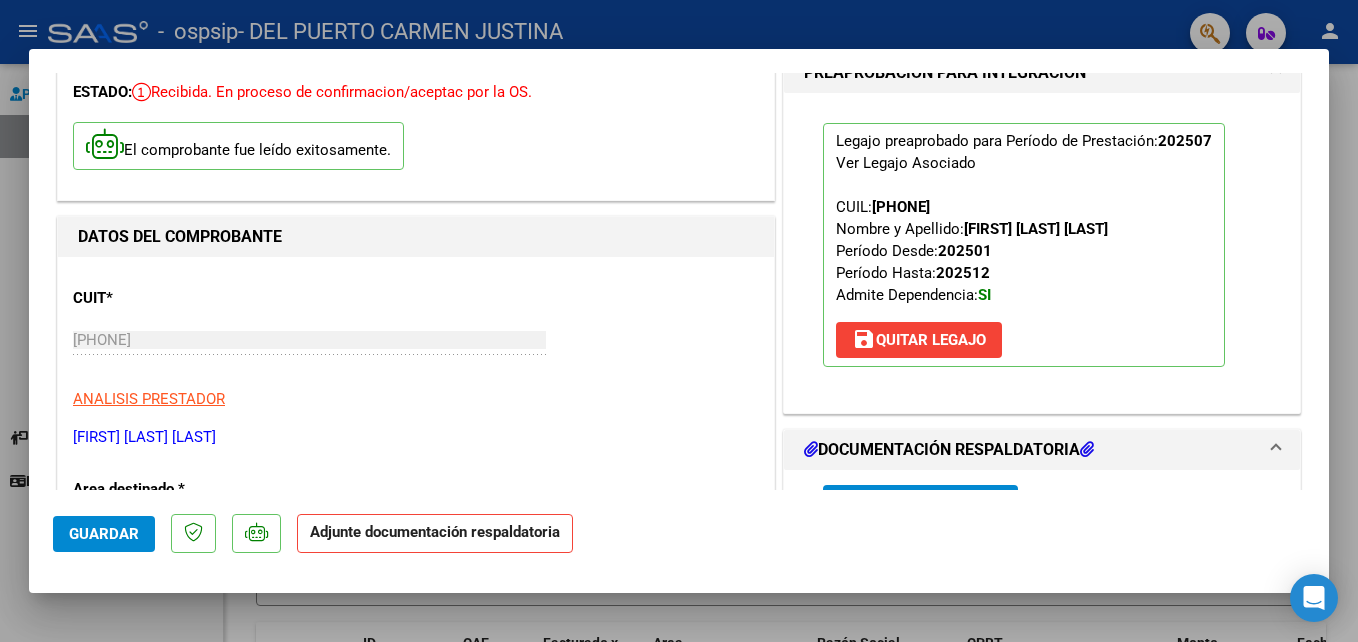 scroll, scrollTop: 300, scrollLeft: 0, axis: vertical 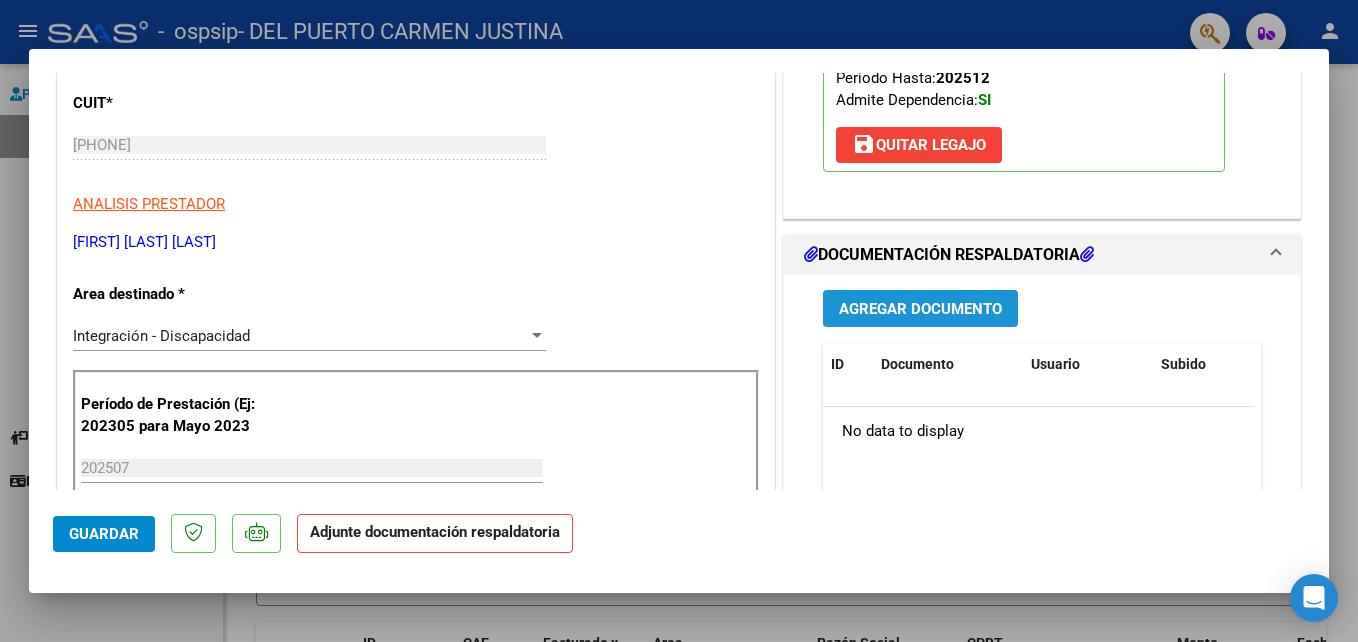 click on "Agregar Documento" at bounding box center (920, 309) 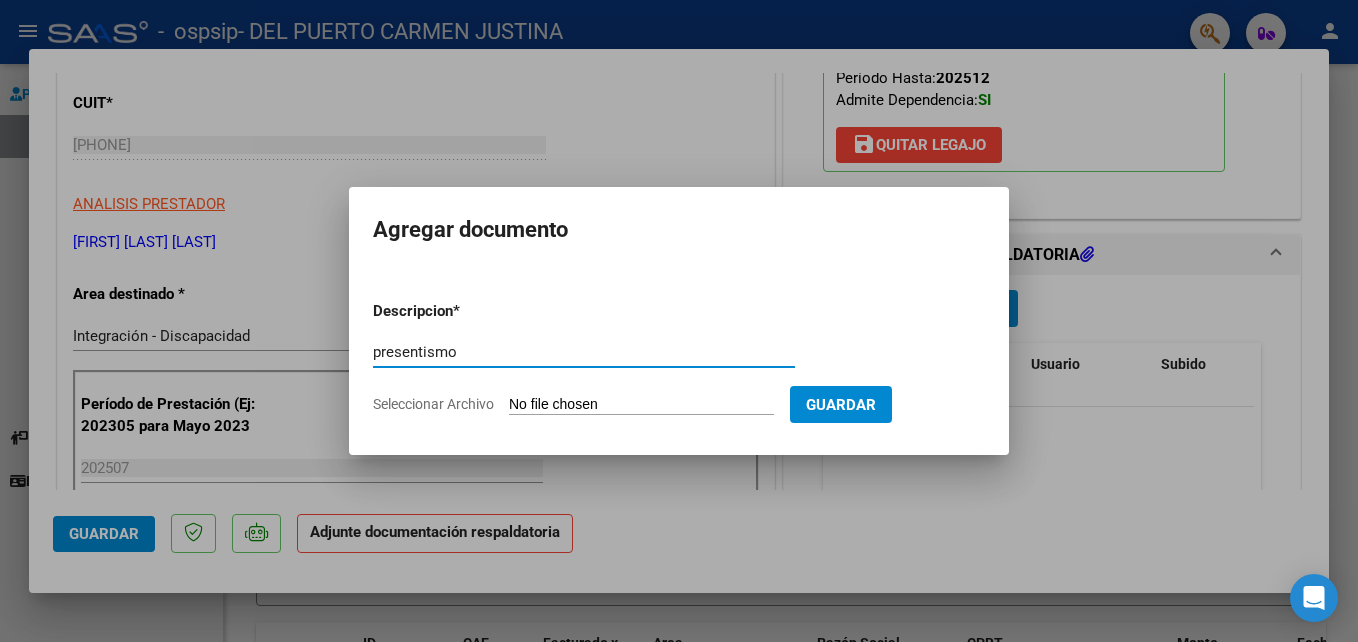 type on "presentismo" 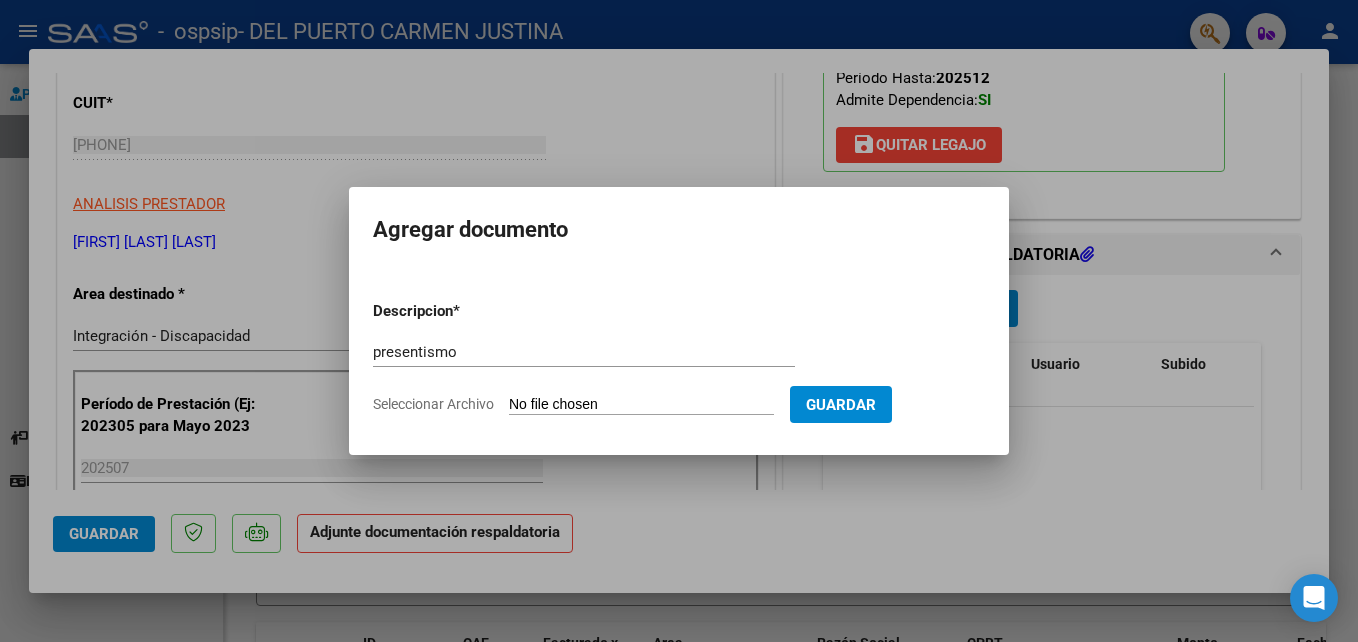 type on "C:\fakepath\ospsip giacomelli plani.pdf" 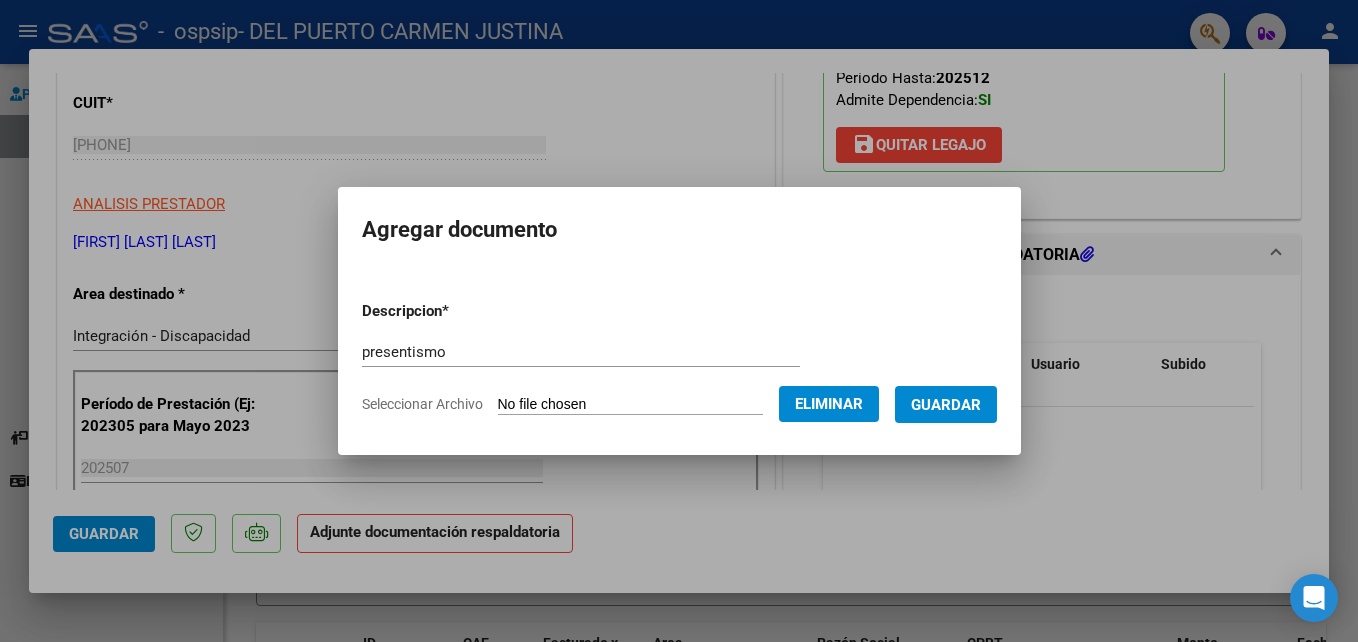 click on "Guardar" at bounding box center (946, 405) 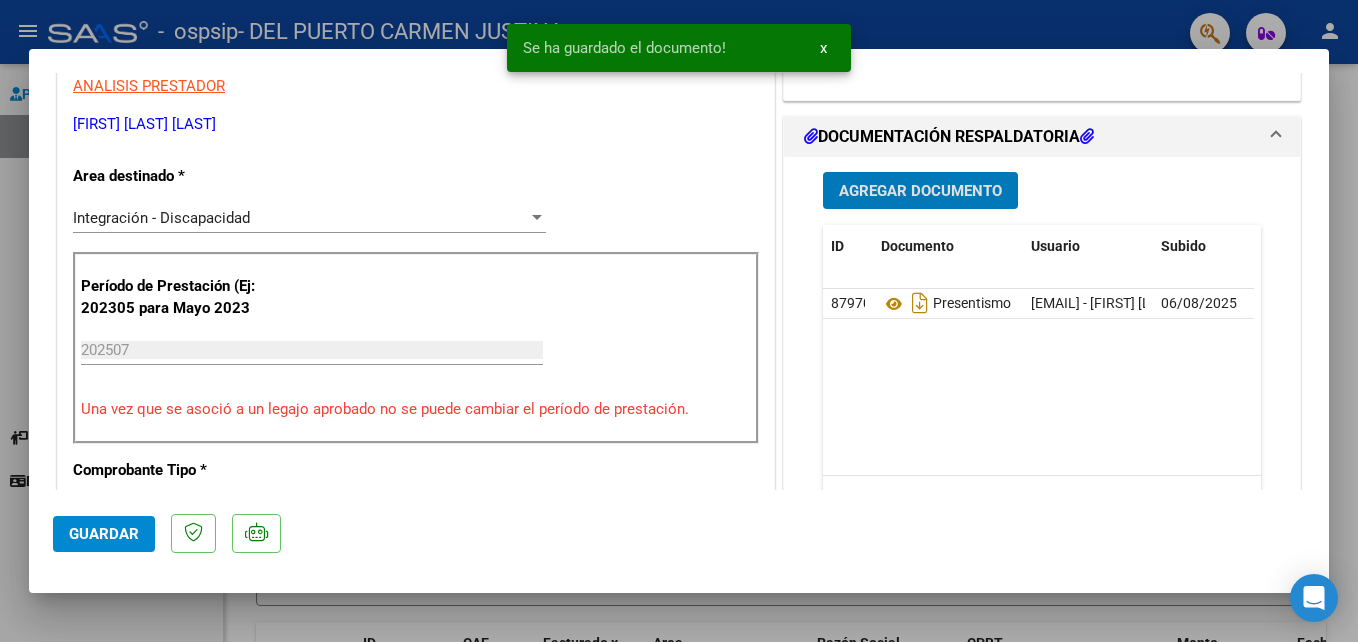 scroll, scrollTop: 400, scrollLeft: 0, axis: vertical 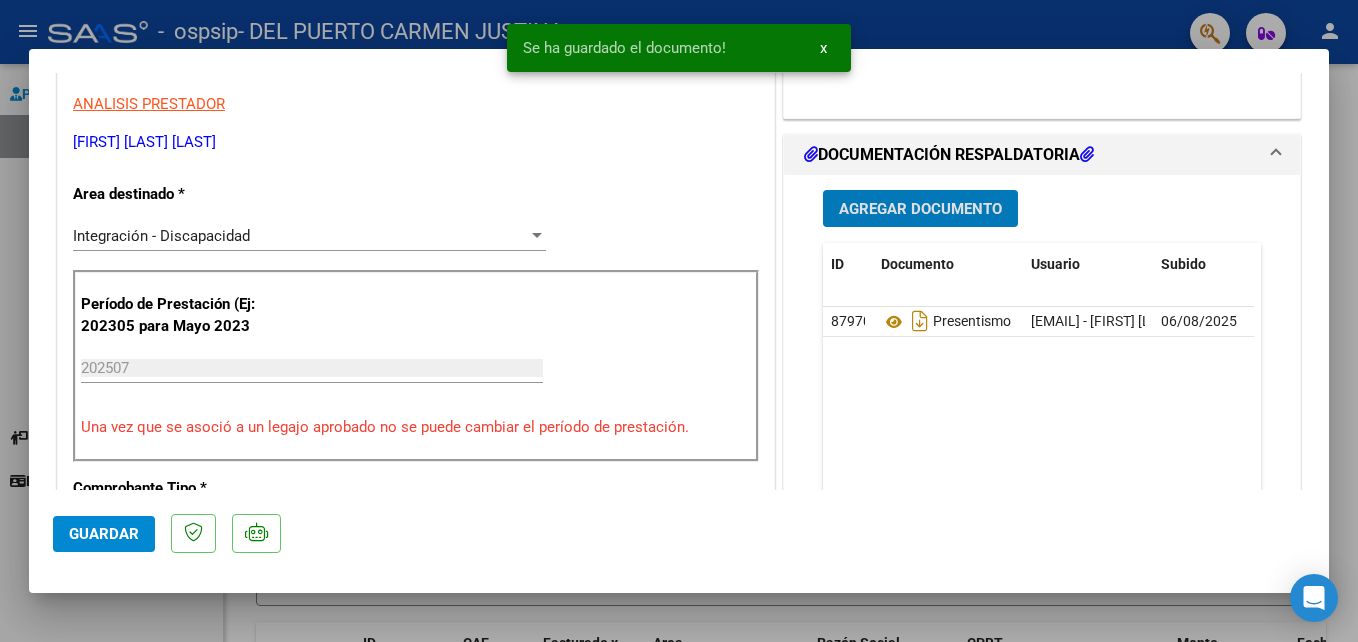 click on "Agregar Documento" at bounding box center (920, 209) 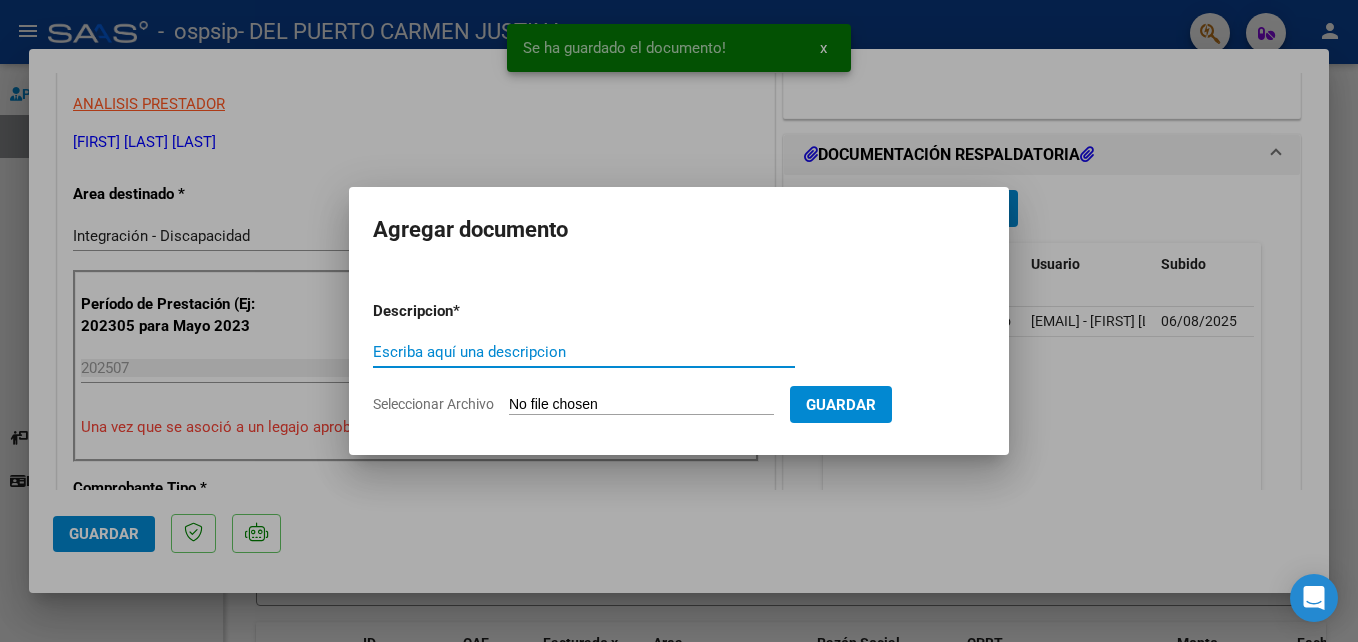 click on "Escriba aquí una descripcion" at bounding box center (584, 352) 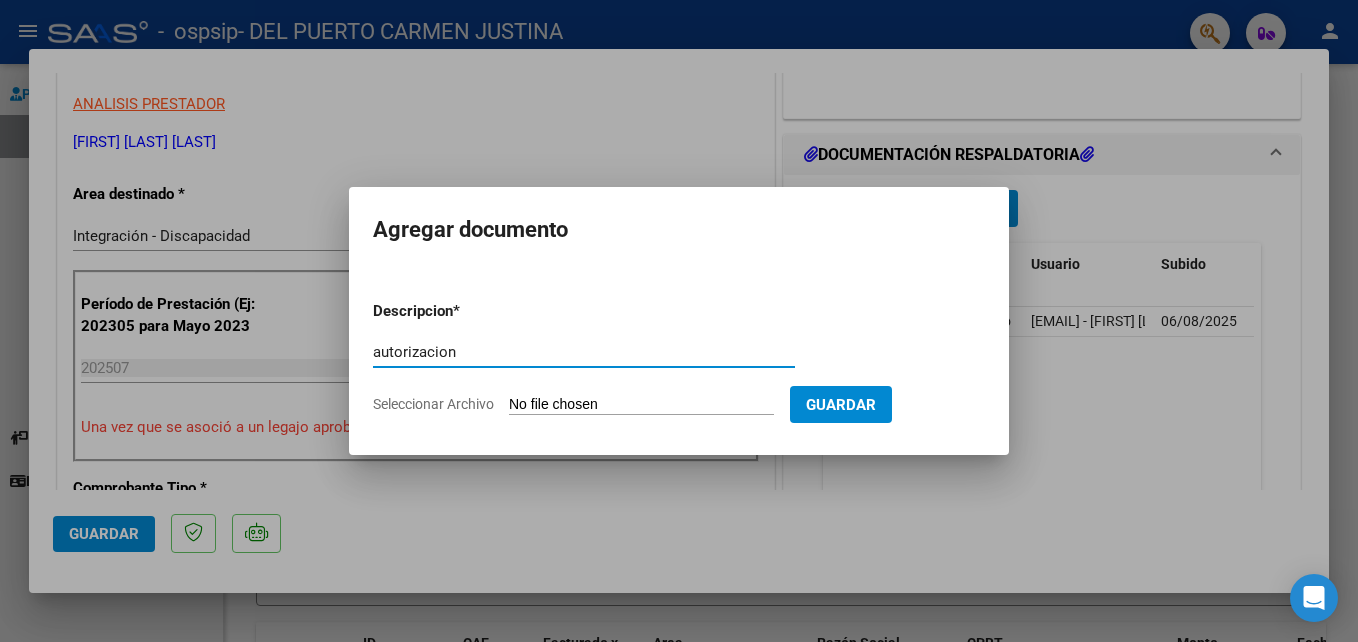 type on "autorizacion" 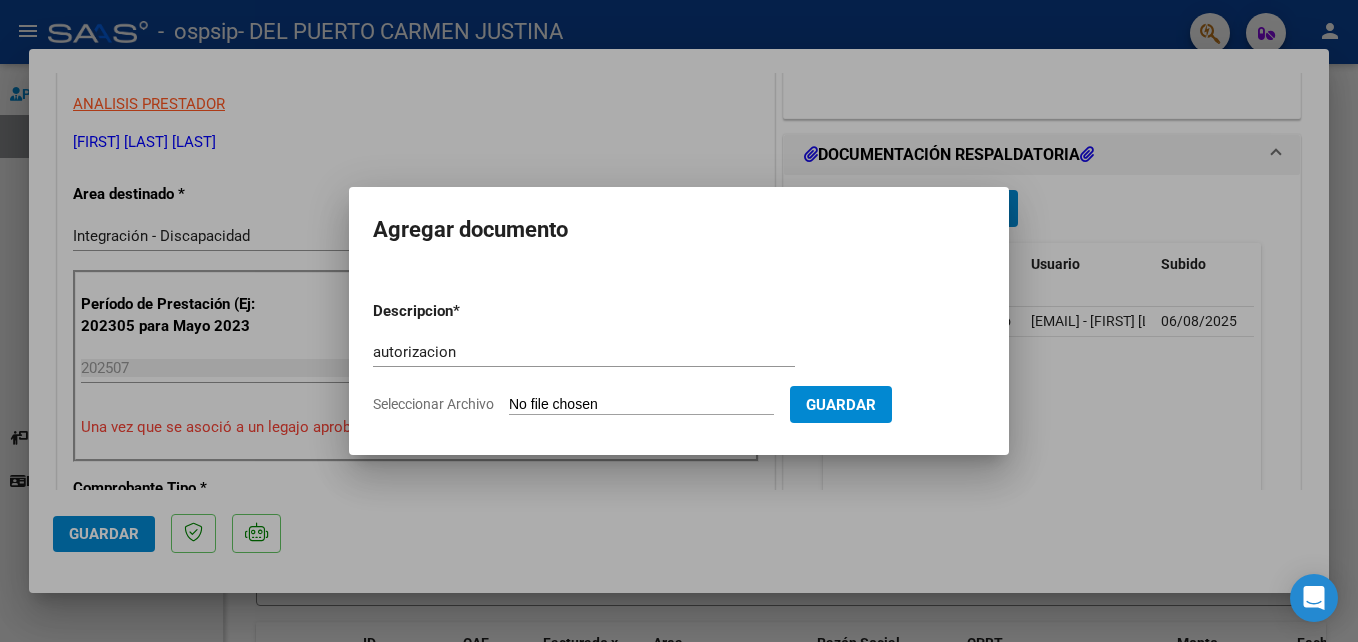 click on "Descripcion  *   autorizacion Escriba aquí una descripcion  Seleccionar Archivo Guardar" at bounding box center (679, 350) 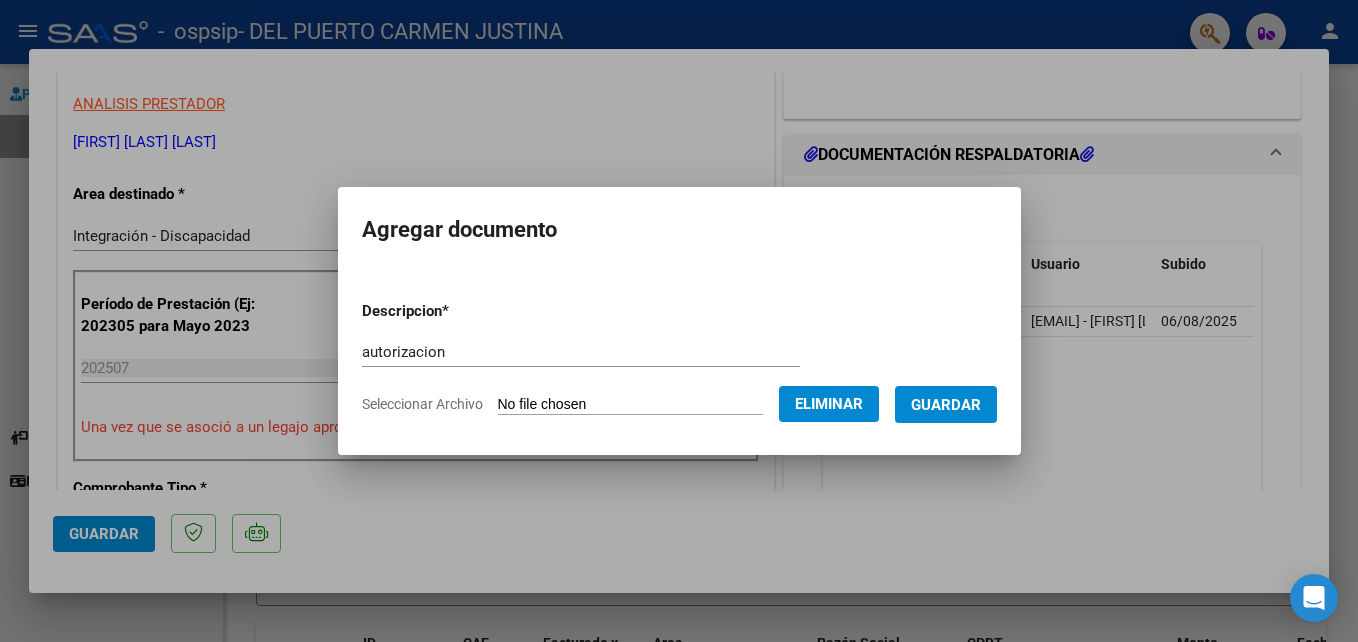 click on "Guardar" at bounding box center [946, 405] 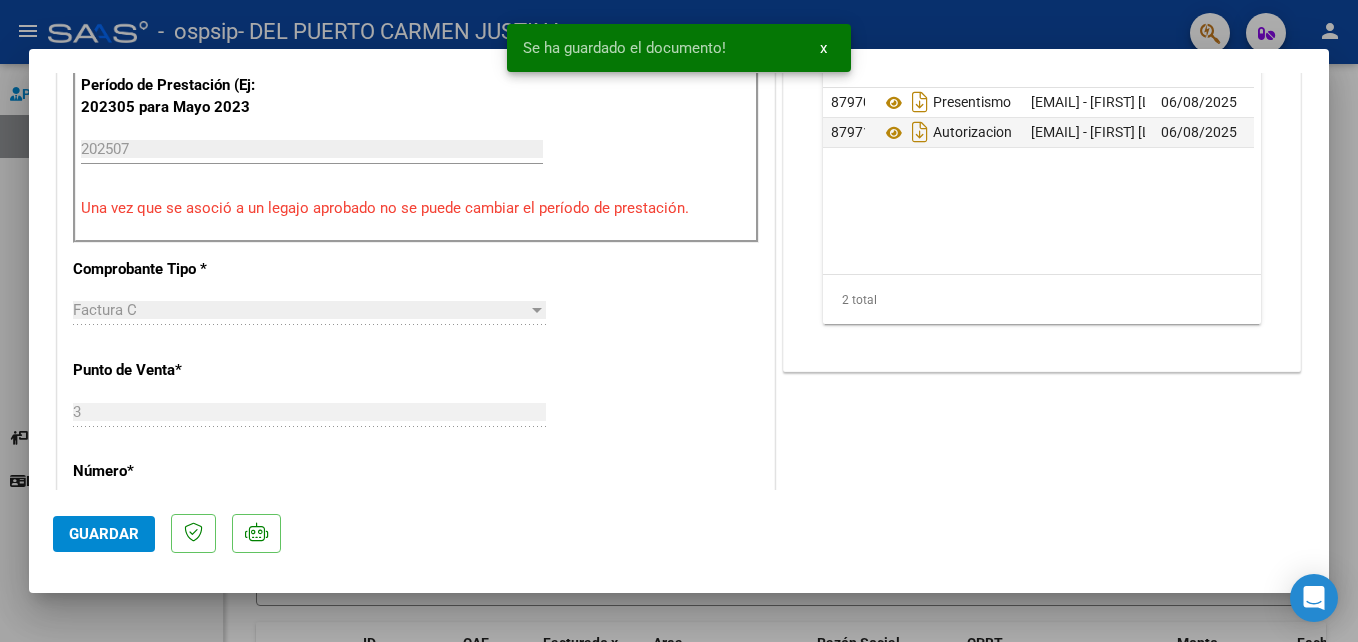 scroll, scrollTop: 700, scrollLeft: 0, axis: vertical 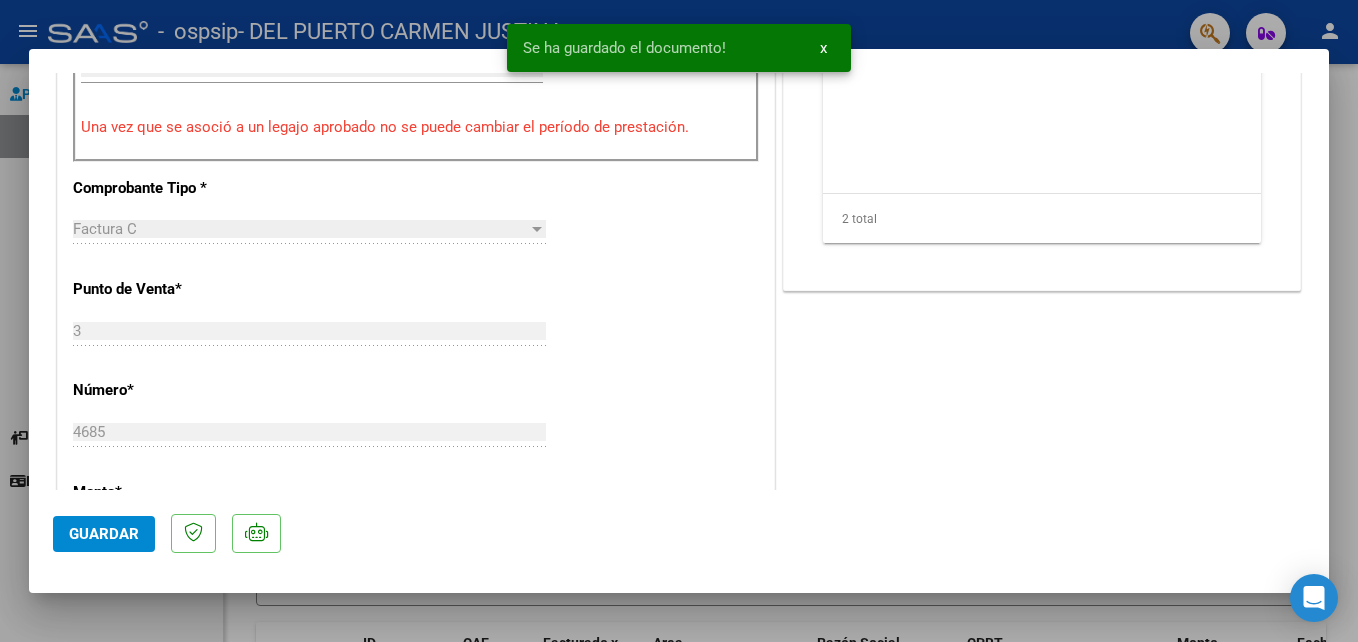 click on "Guardar" 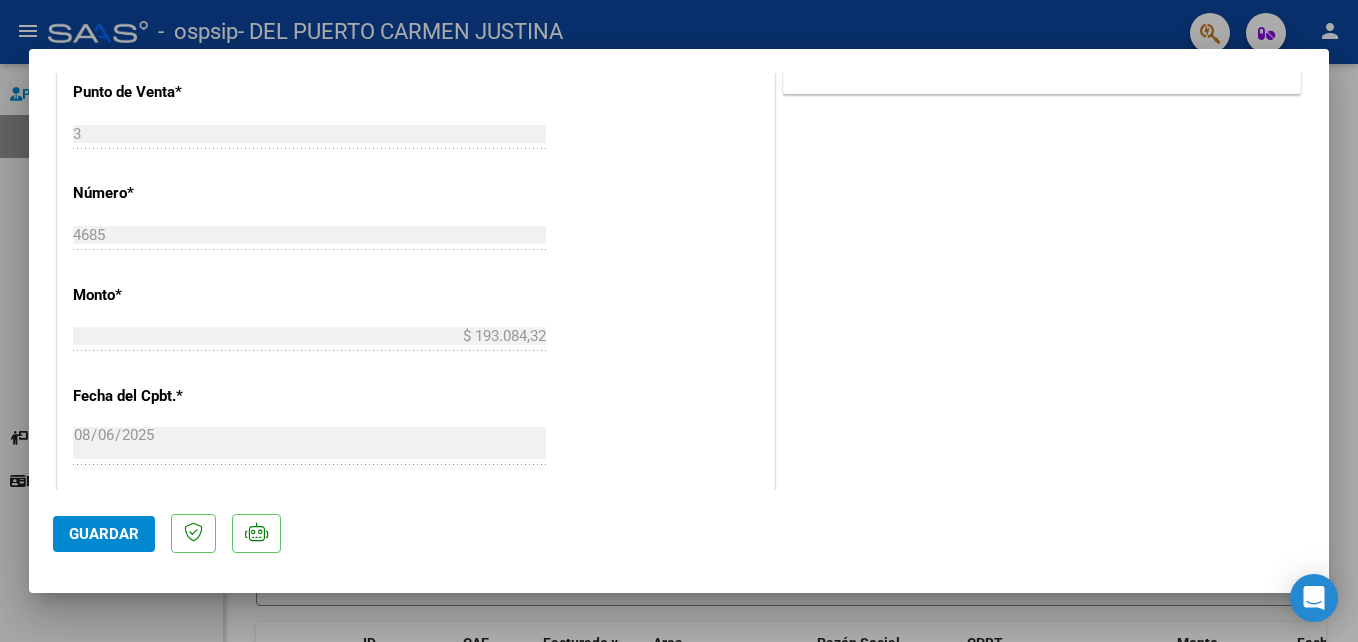 scroll, scrollTop: 900, scrollLeft: 0, axis: vertical 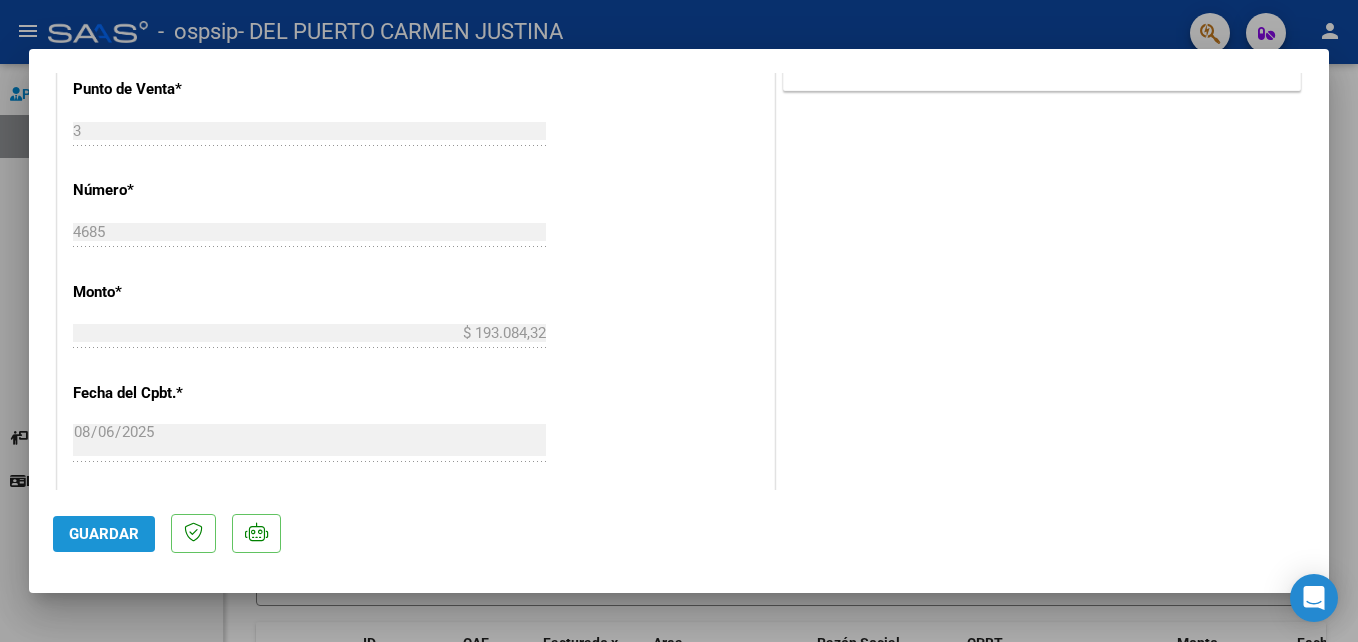 click on "Guardar" 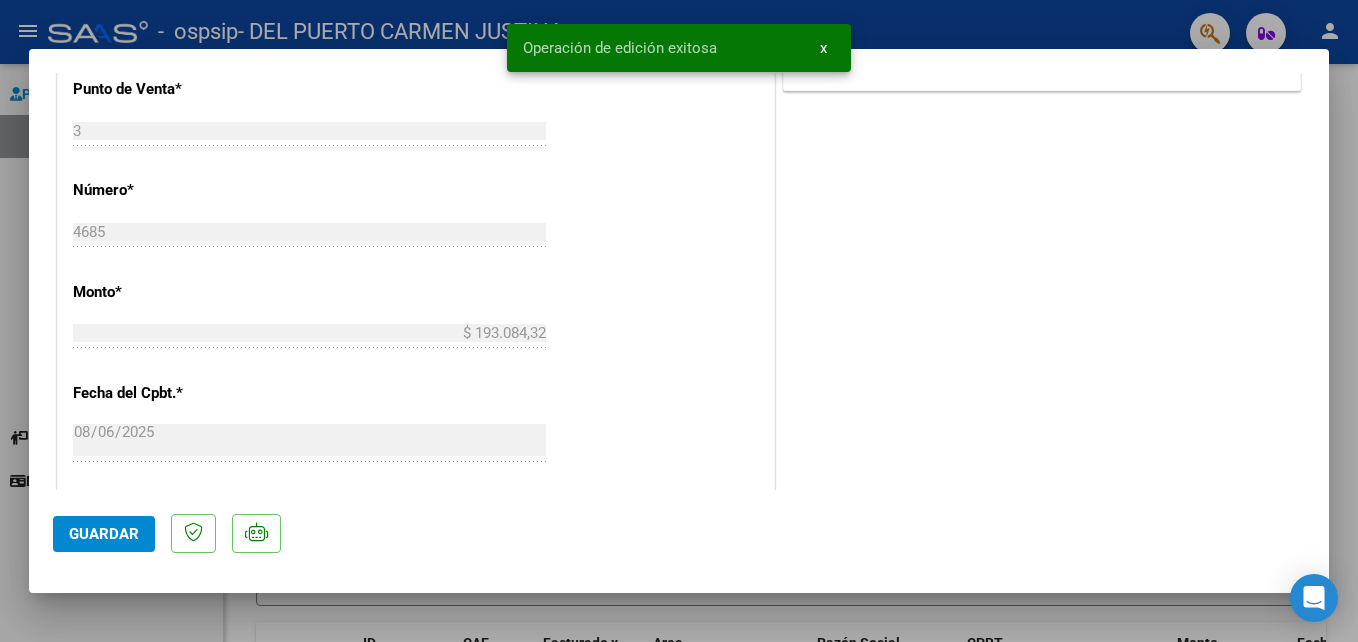 click on "x" at bounding box center [823, 48] 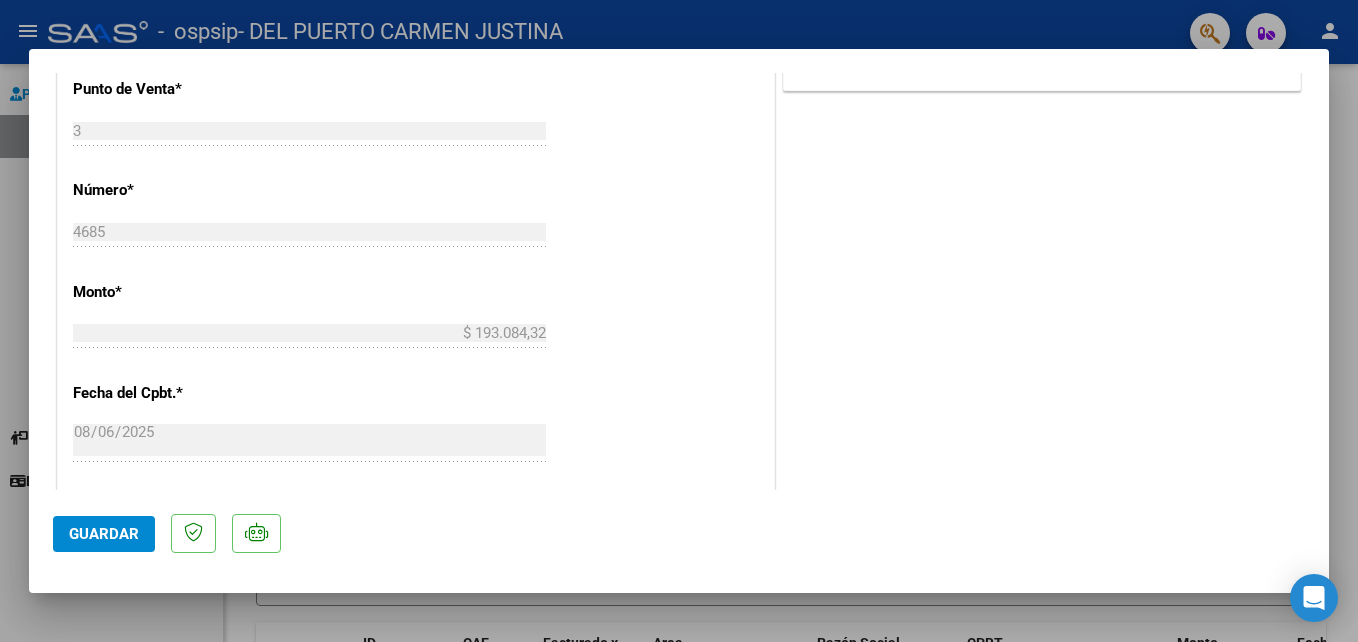 click at bounding box center [679, 321] 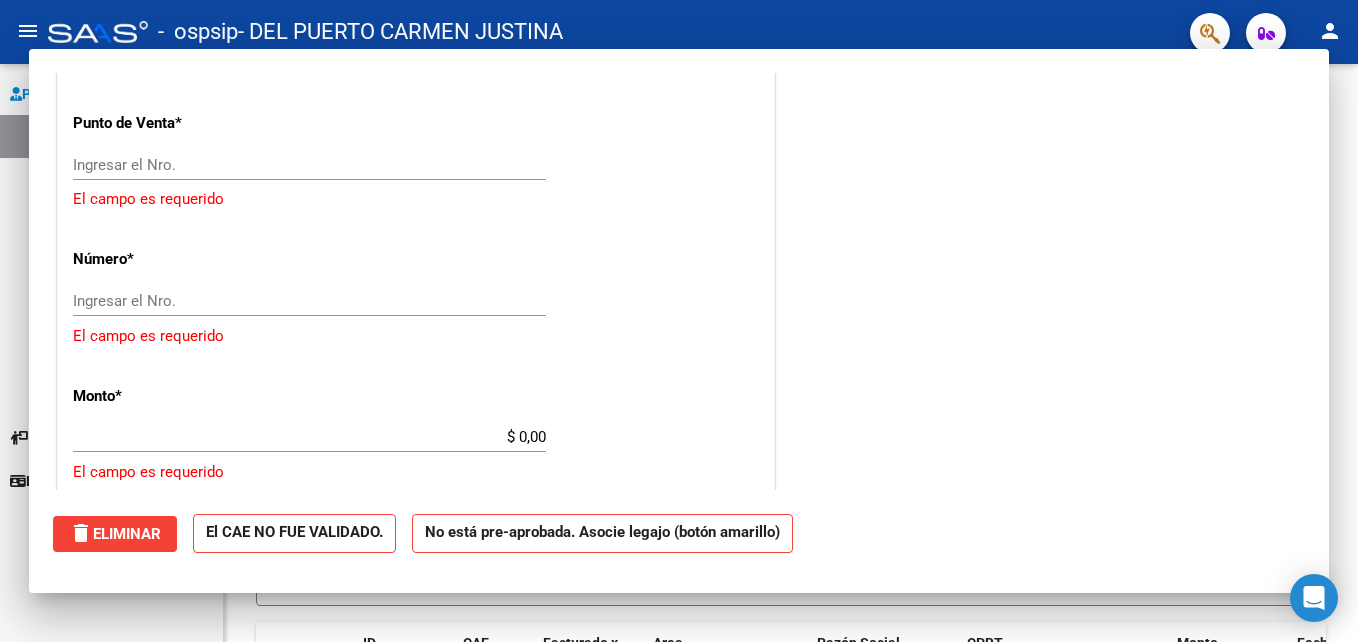 scroll, scrollTop: 0, scrollLeft: 0, axis: both 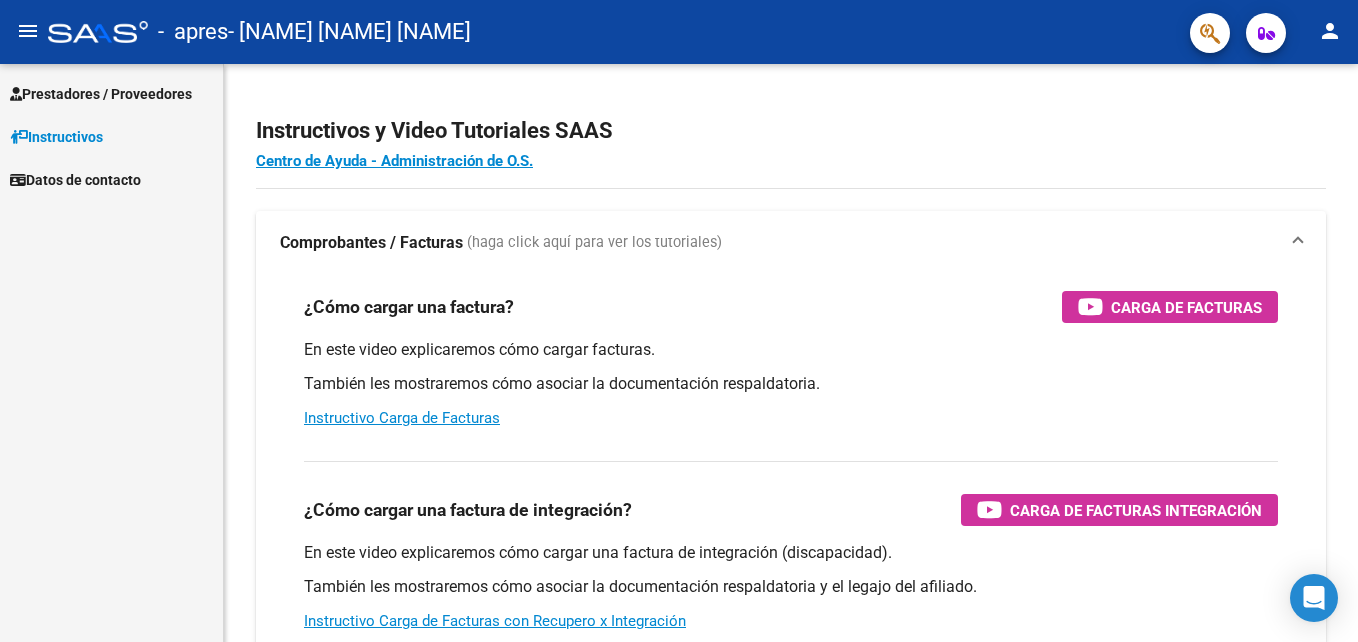 click on "Prestadores / Proveedores" at bounding box center (101, 94) 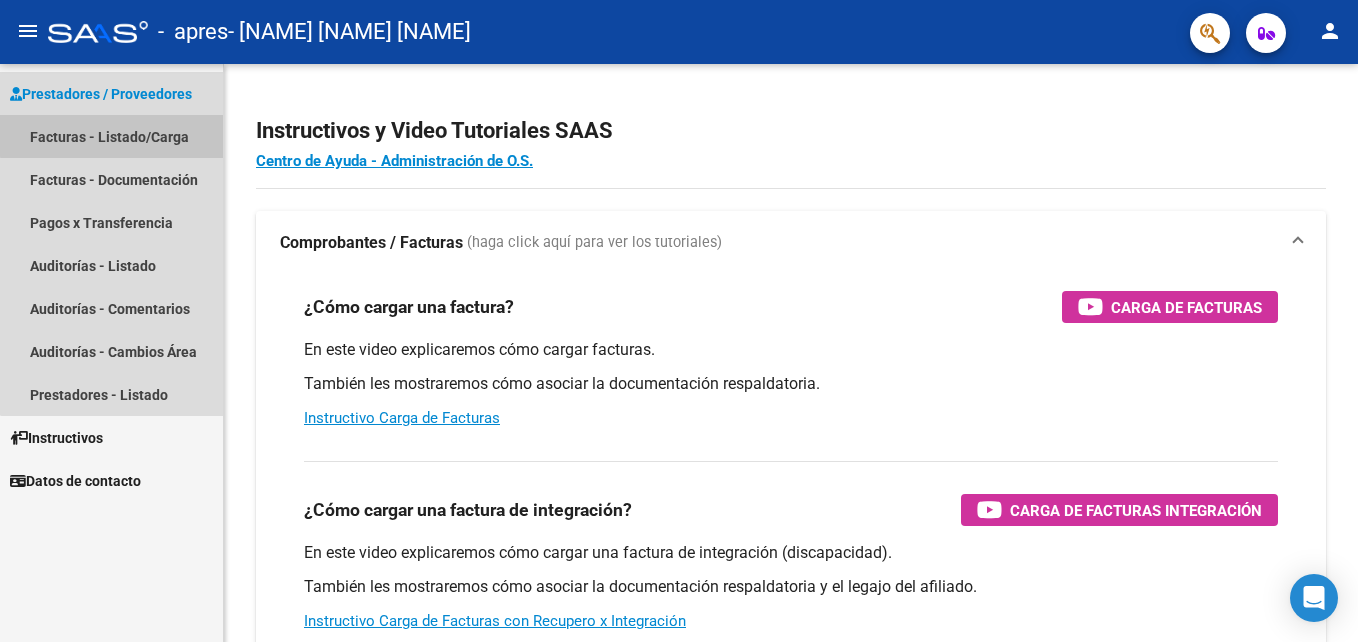 click on "Facturas - Listado/Carga" at bounding box center (111, 136) 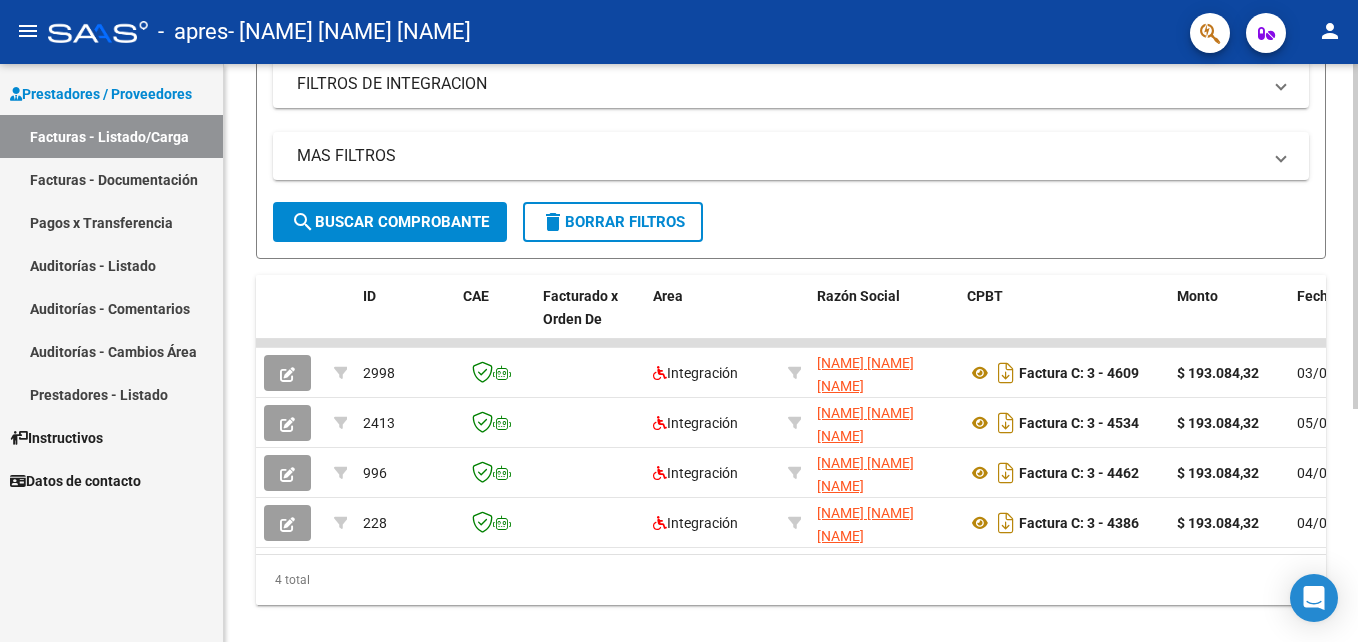 scroll, scrollTop: 390, scrollLeft: 0, axis: vertical 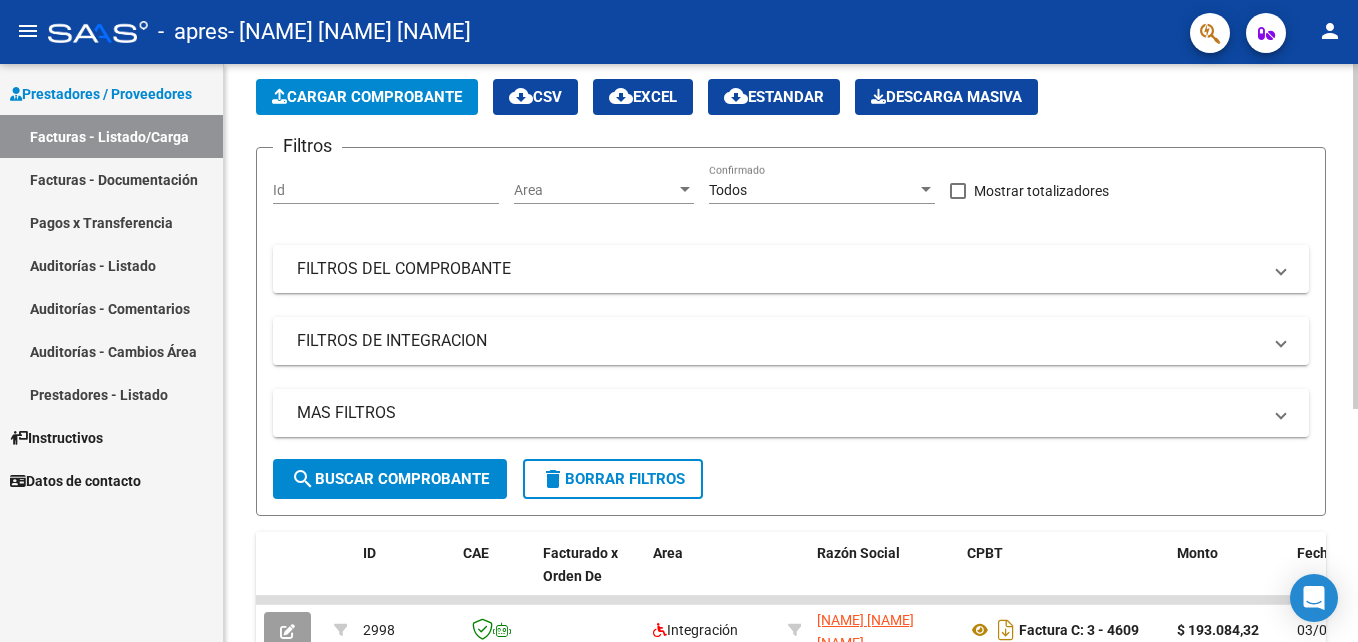 click on "Cargar Comprobante" 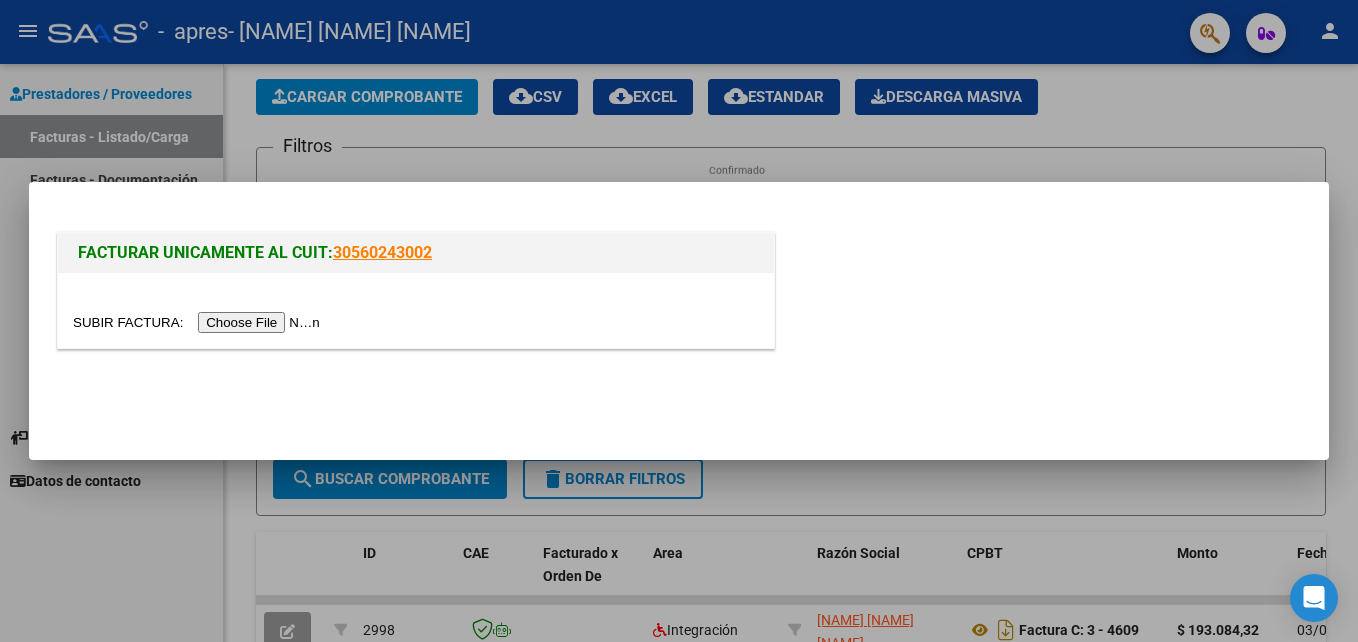 click at bounding box center (199, 322) 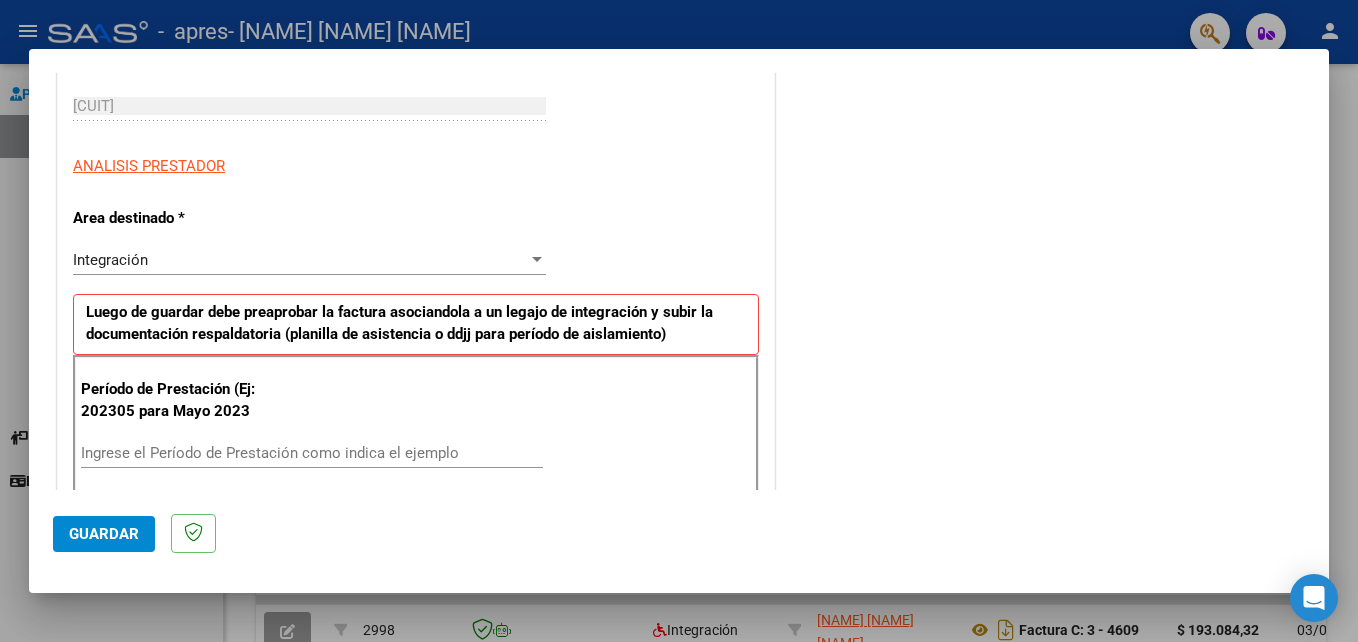scroll, scrollTop: 400, scrollLeft: 0, axis: vertical 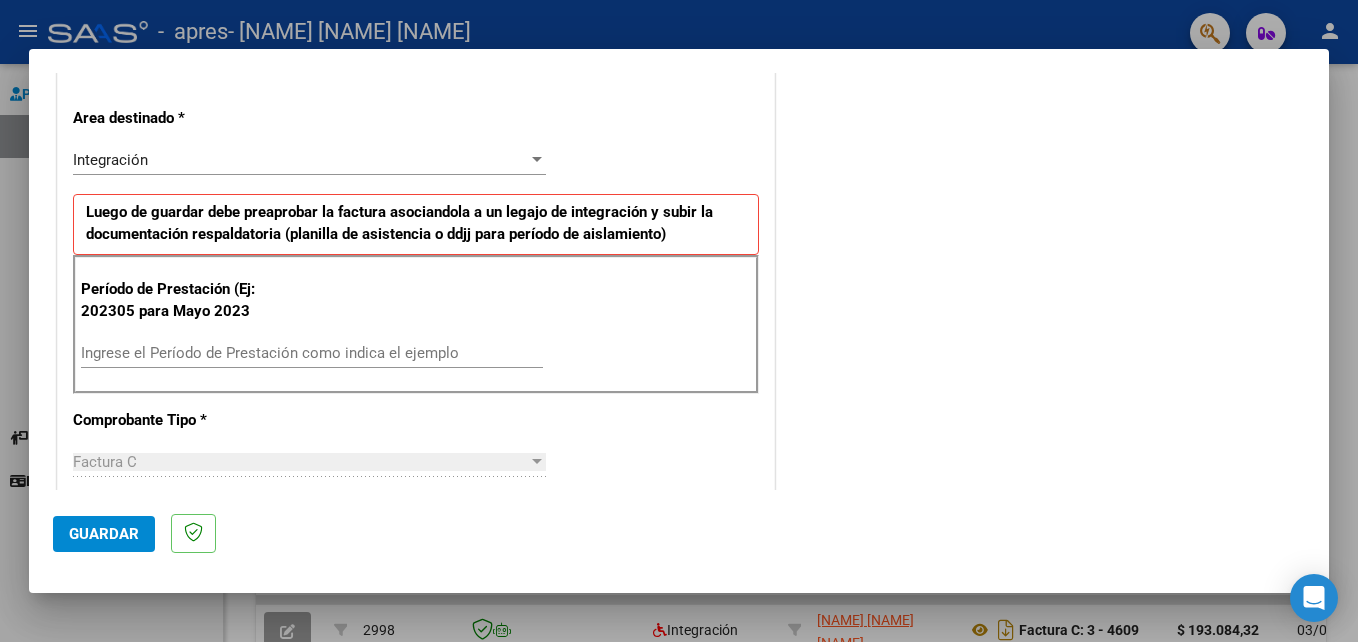 drag, startPoint x: 206, startPoint y: 363, endPoint x: 213, endPoint y: 355, distance: 10.630146 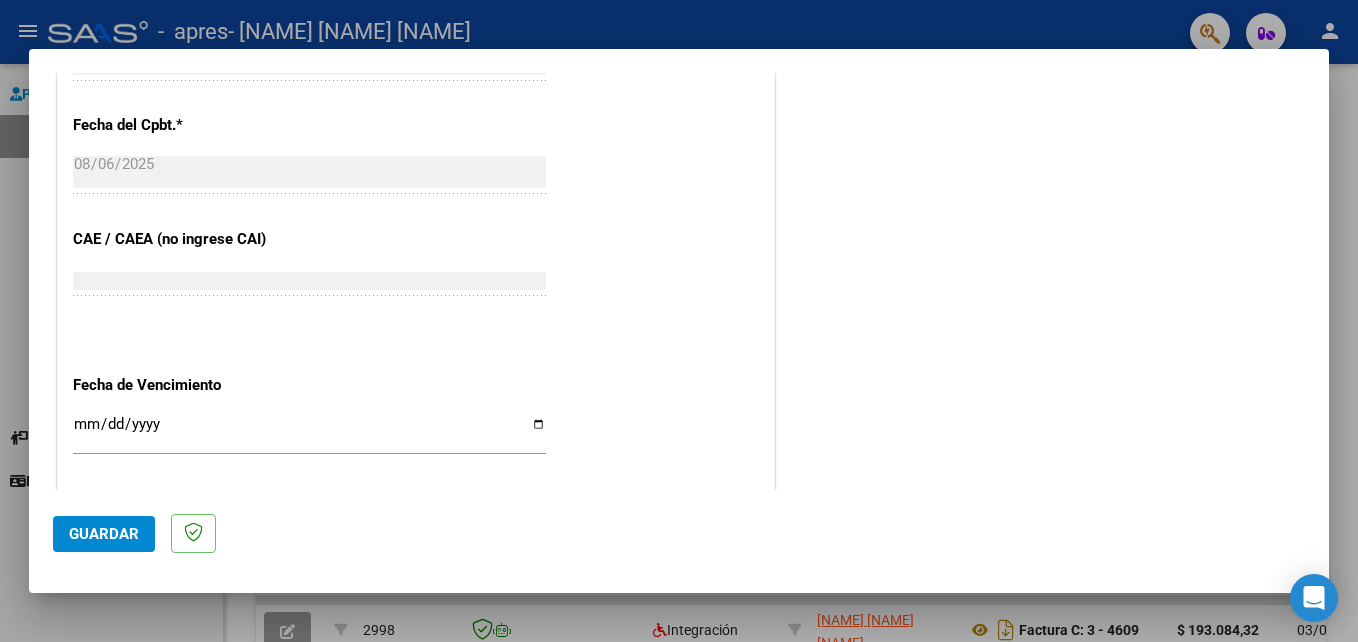 scroll, scrollTop: 1200, scrollLeft: 0, axis: vertical 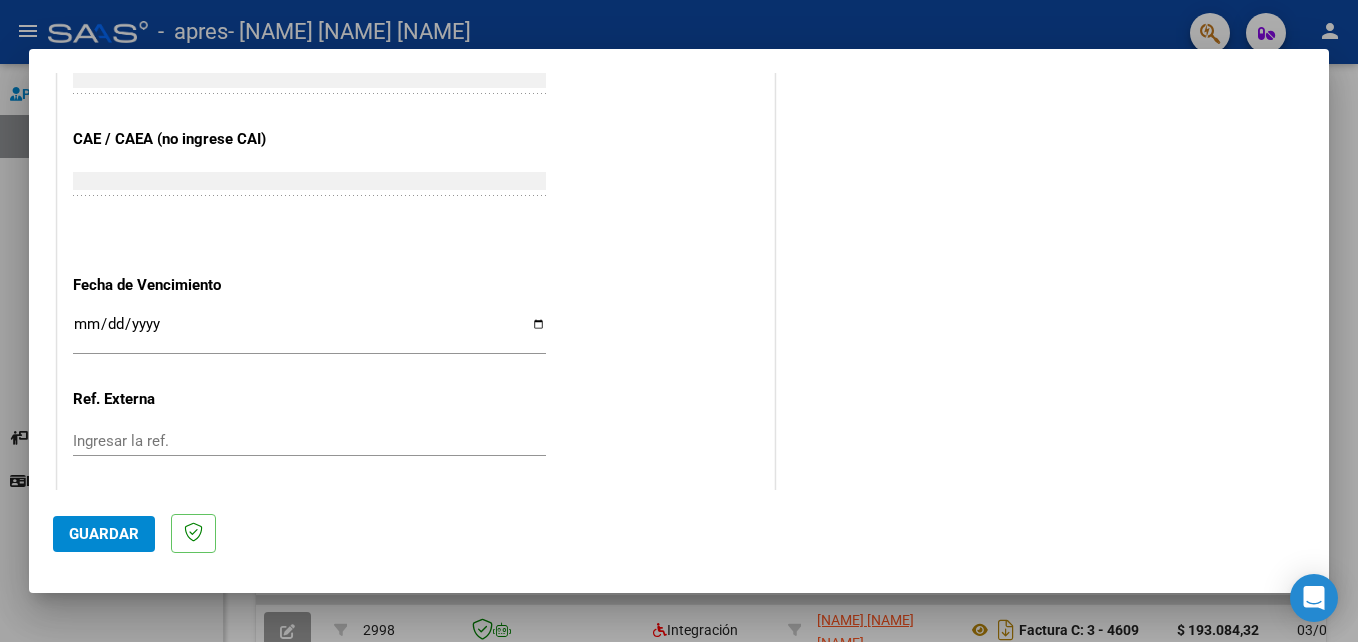 type on "202507" 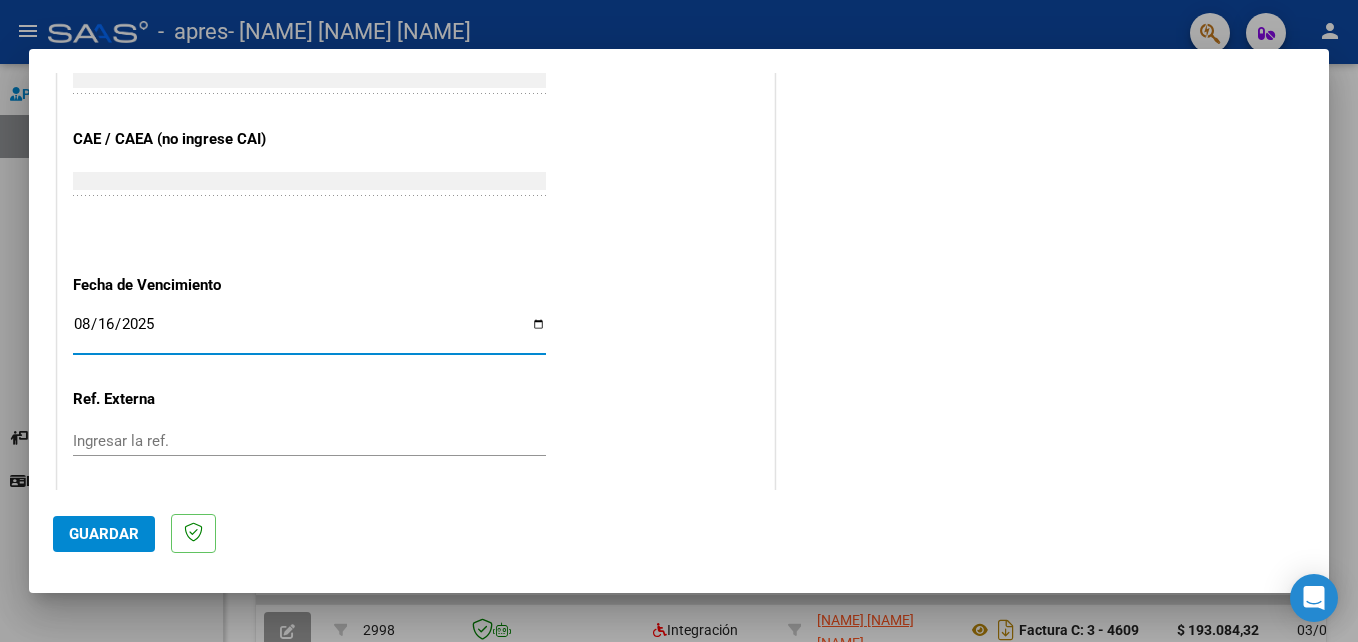 type on "2025-08-16" 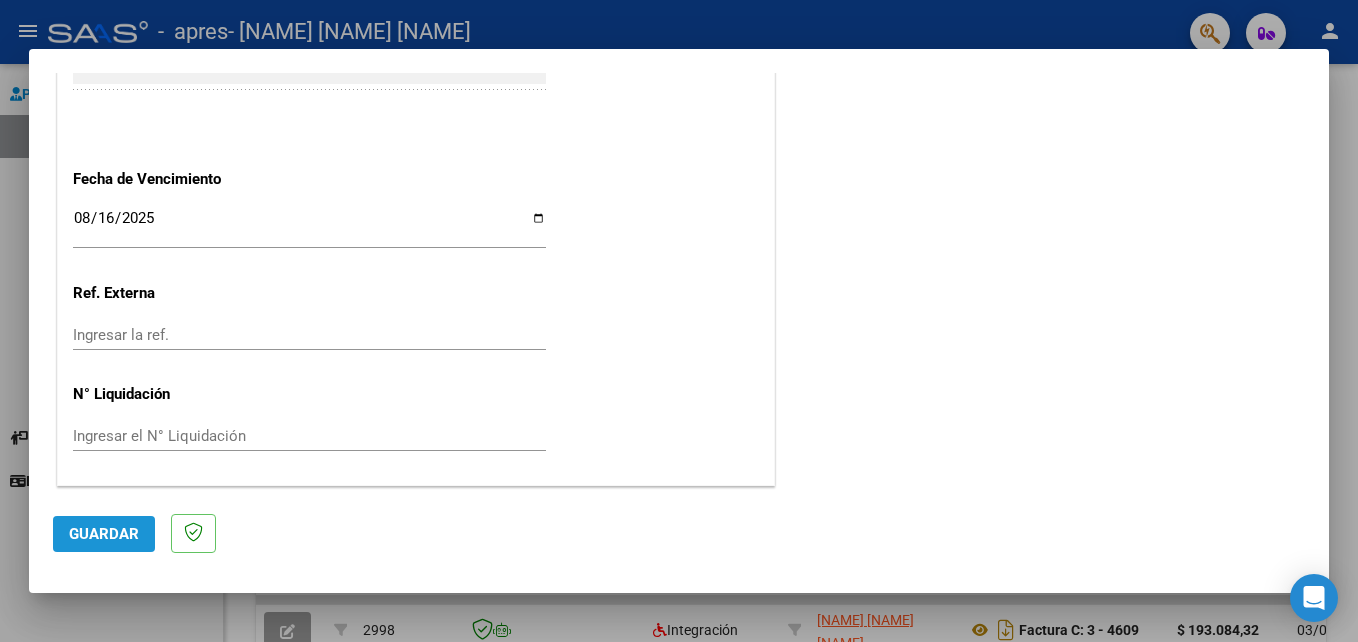 click on "Guardar" 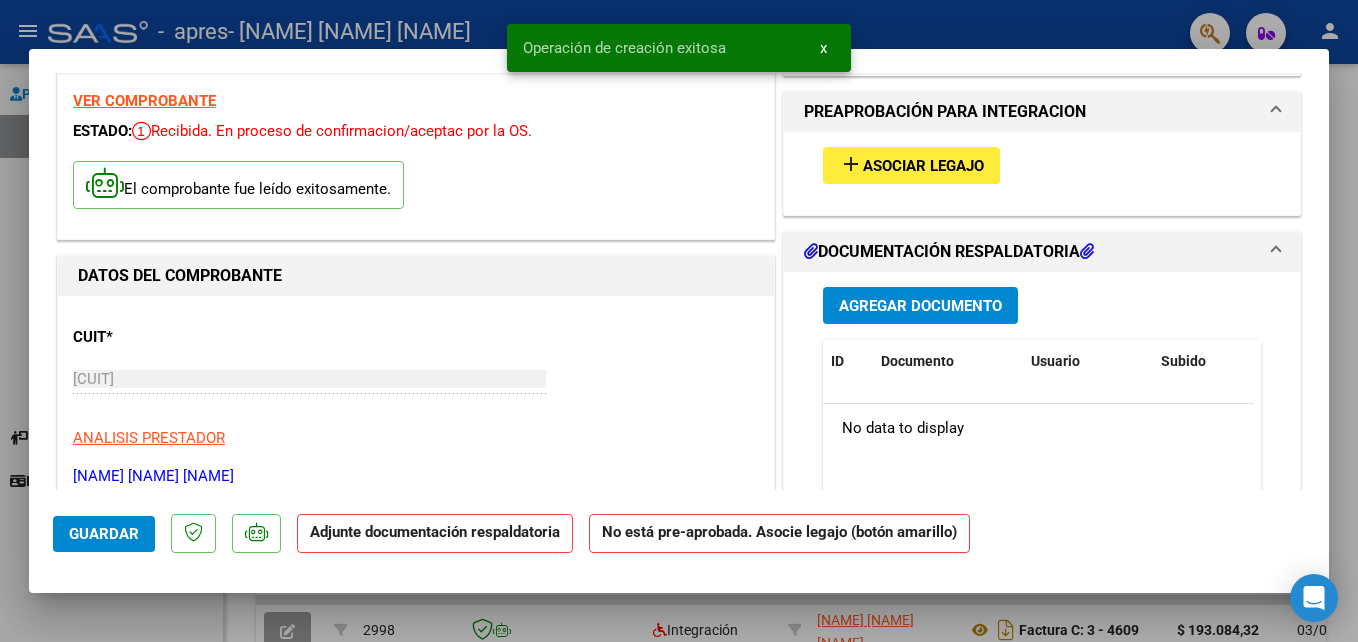scroll, scrollTop: 100, scrollLeft: 0, axis: vertical 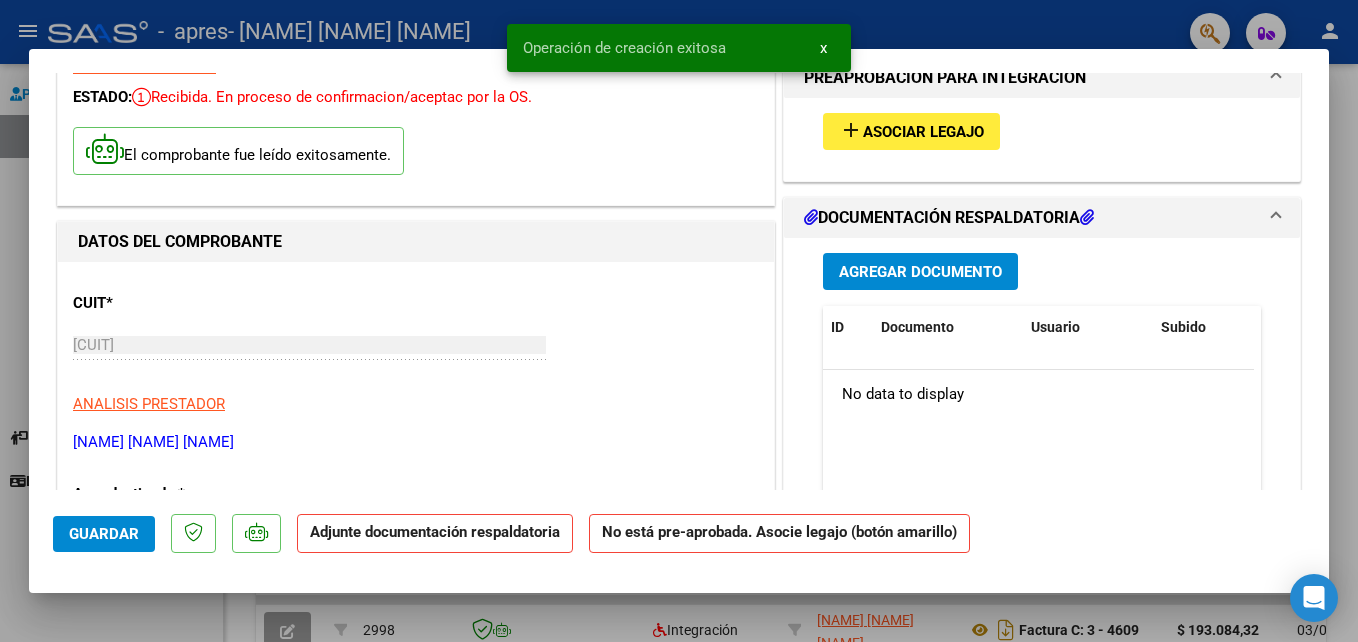 click on "add Asociar Legajo" at bounding box center [911, 131] 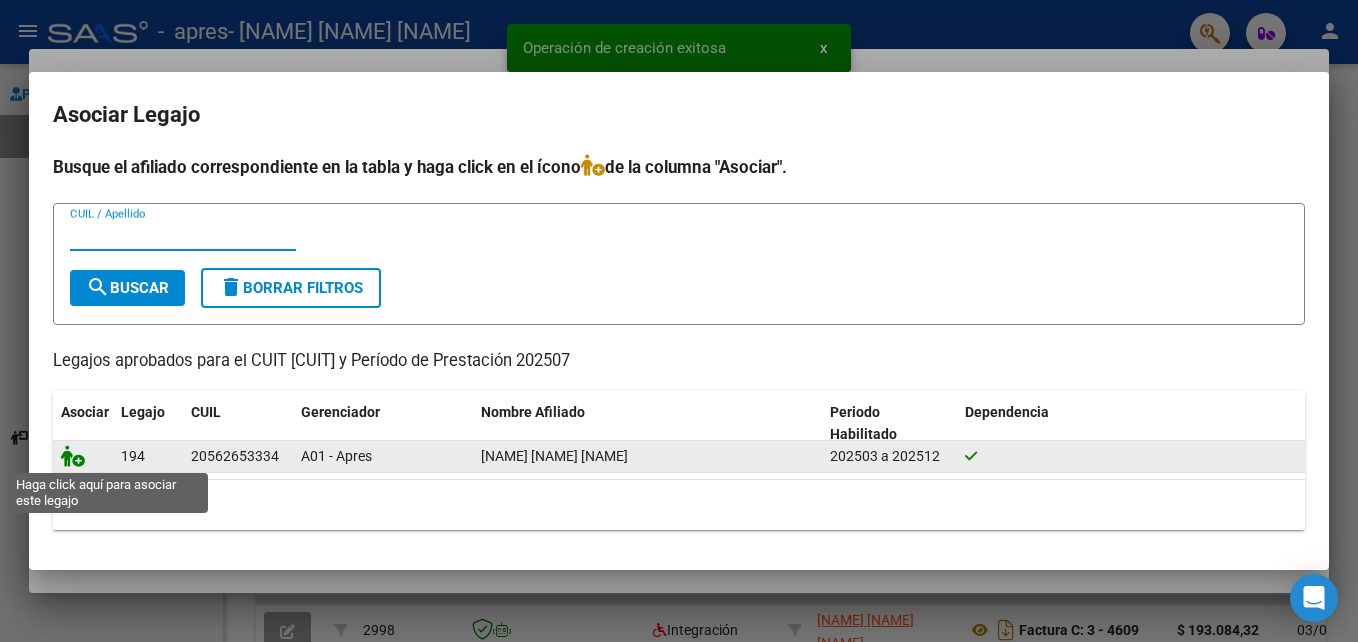 click 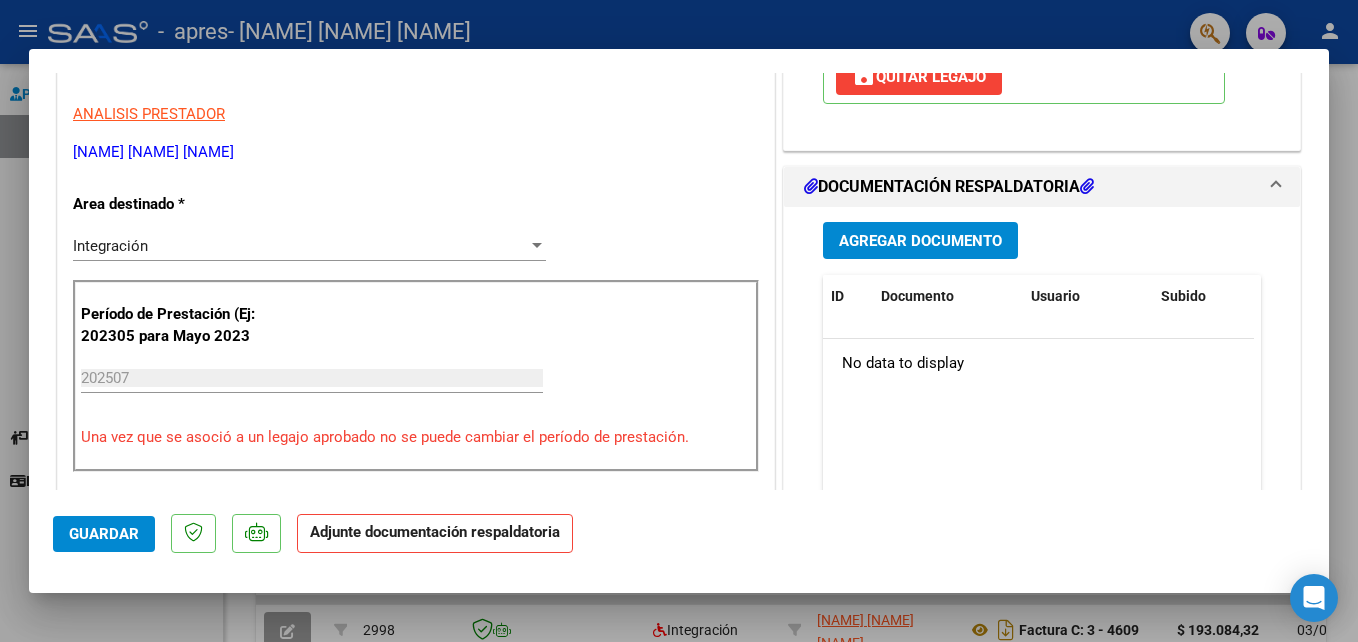 scroll, scrollTop: 400, scrollLeft: 0, axis: vertical 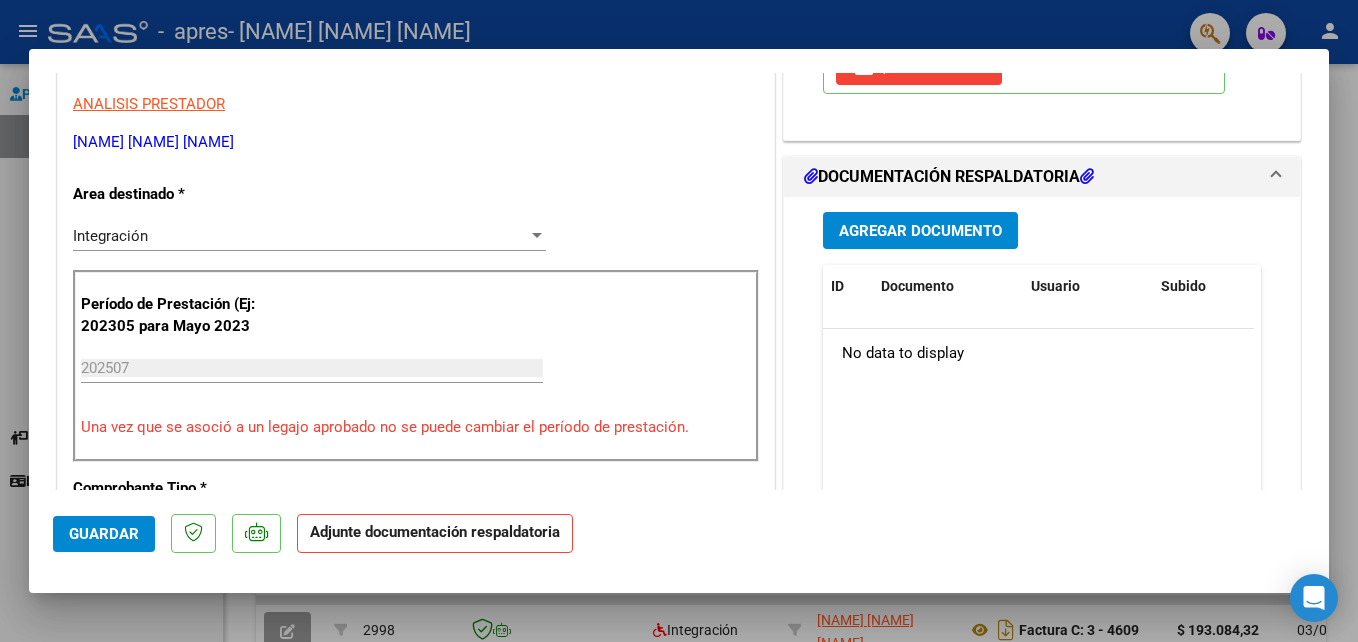 click on "Agregar Documento" at bounding box center [920, 231] 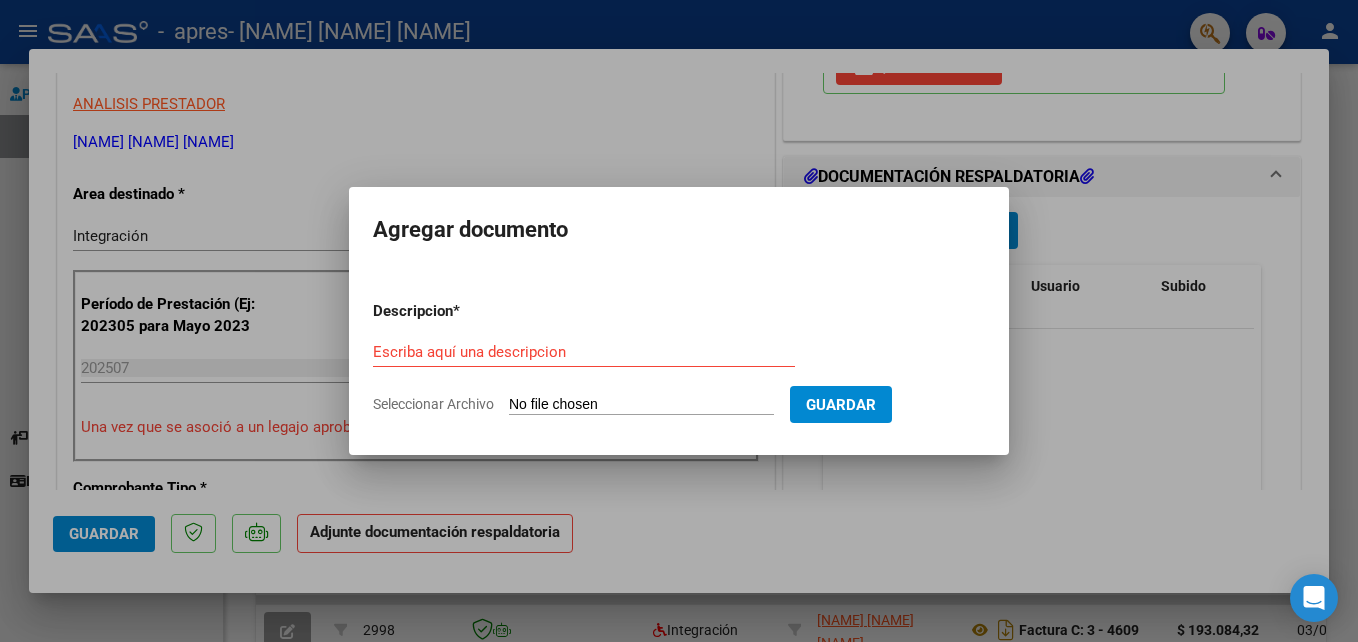 click on "Escriba aquí una descripcion" at bounding box center (584, 352) 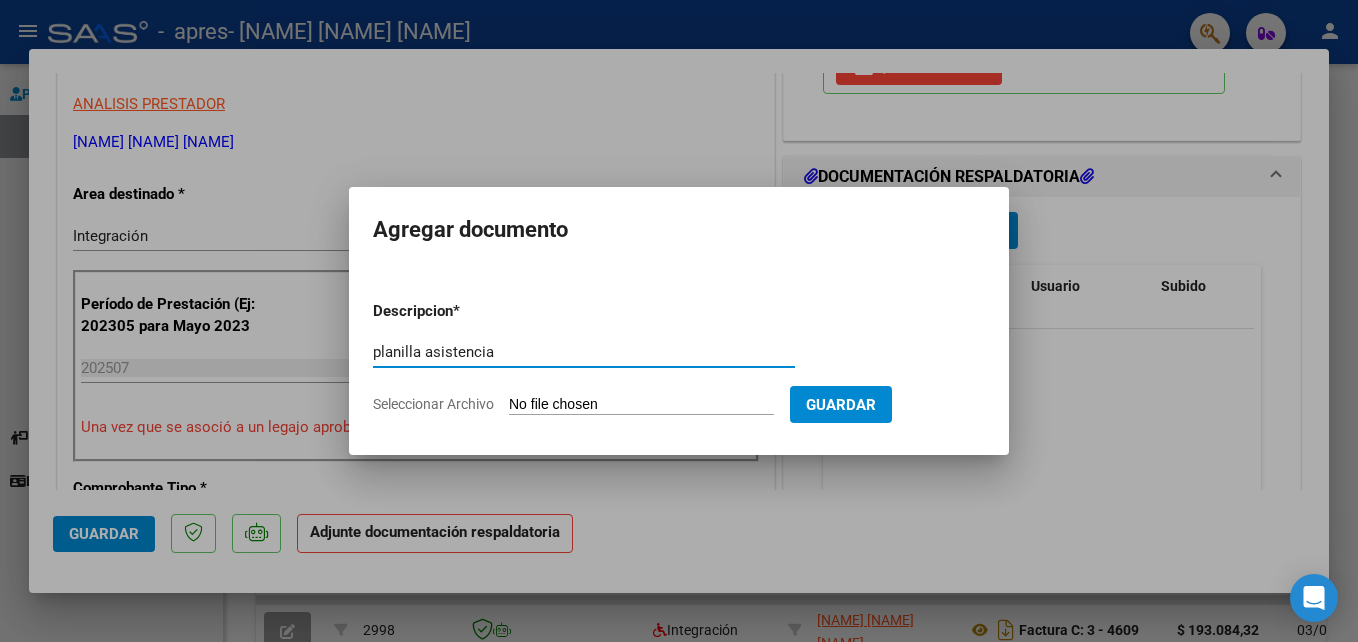 type on "planilla asistencia" 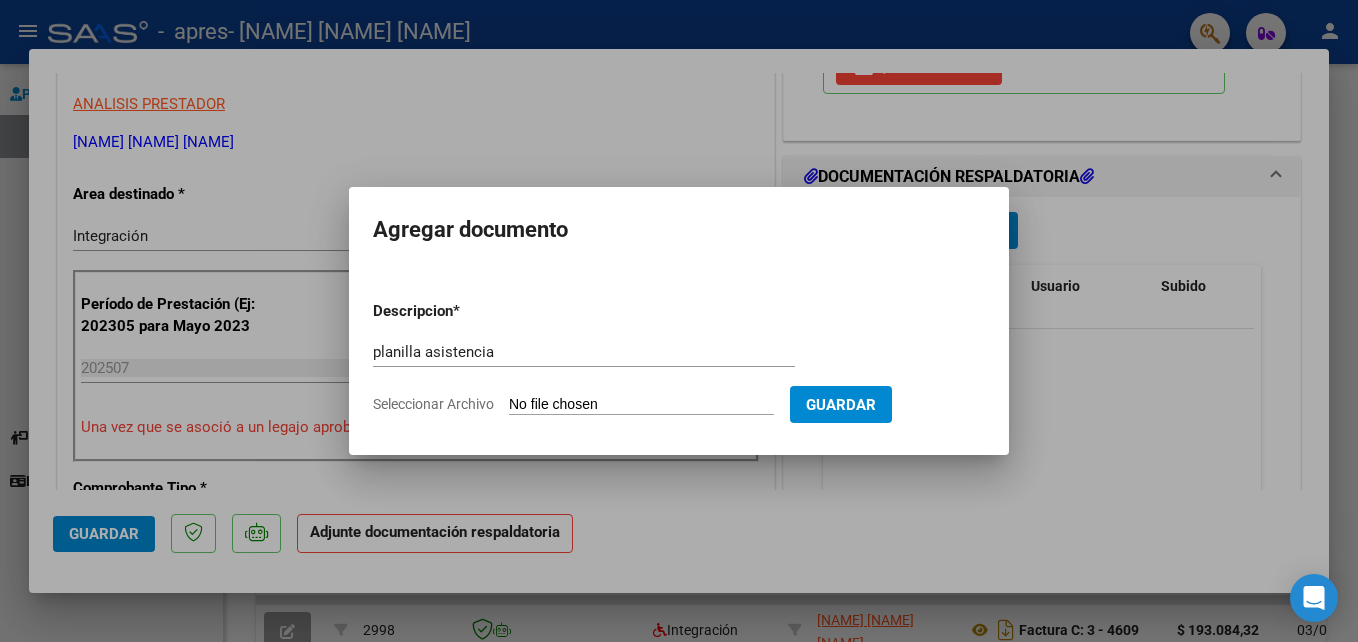 click on "Seleccionar Archivo" at bounding box center (641, 405) 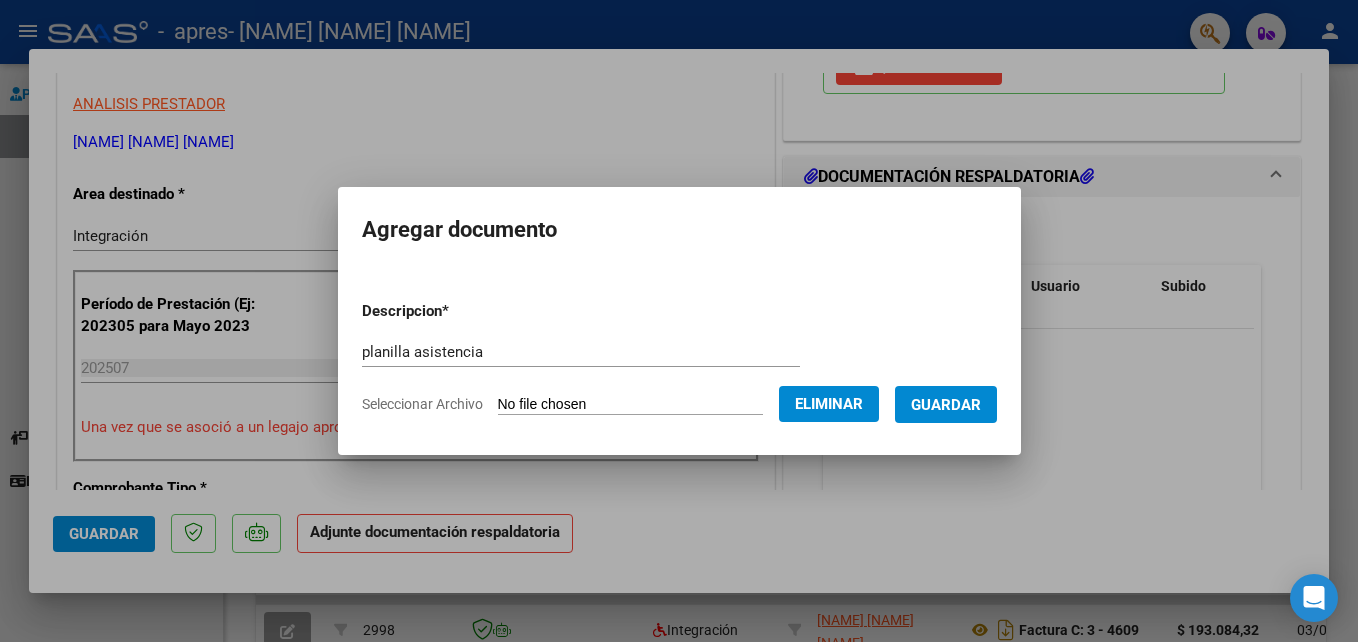 click on "Guardar" at bounding box center [946, 404] 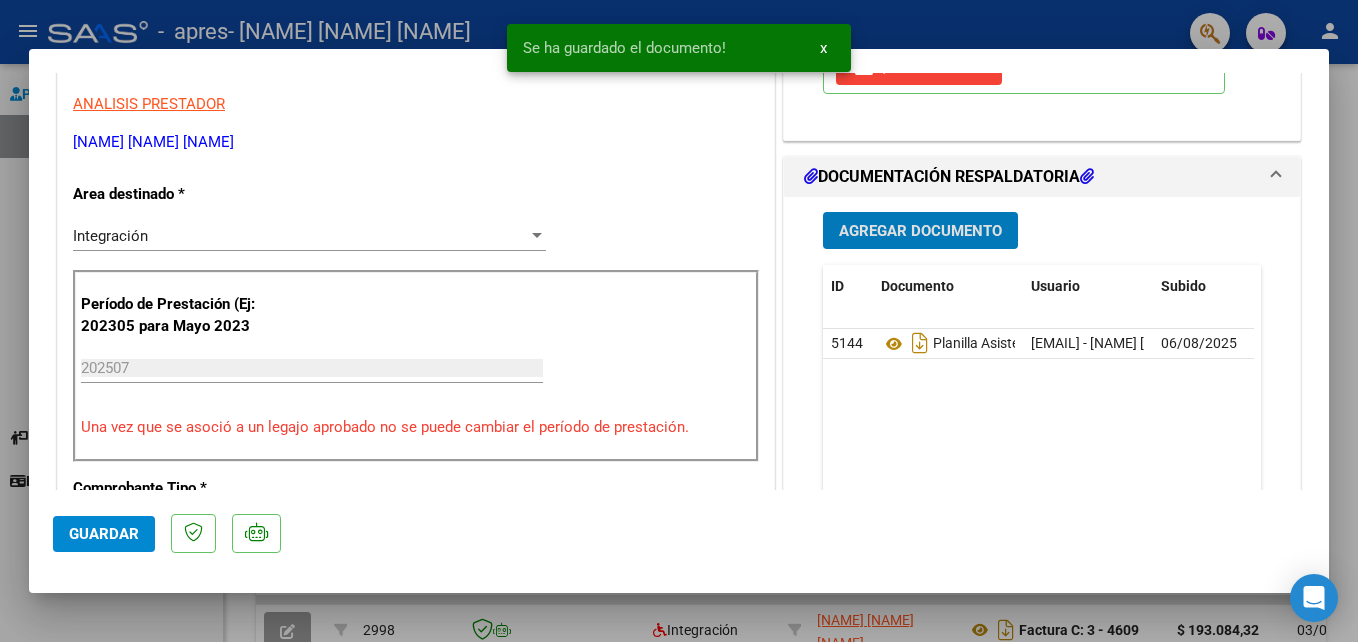 click on "Agregar Documento" at bounding box center [920, 231] 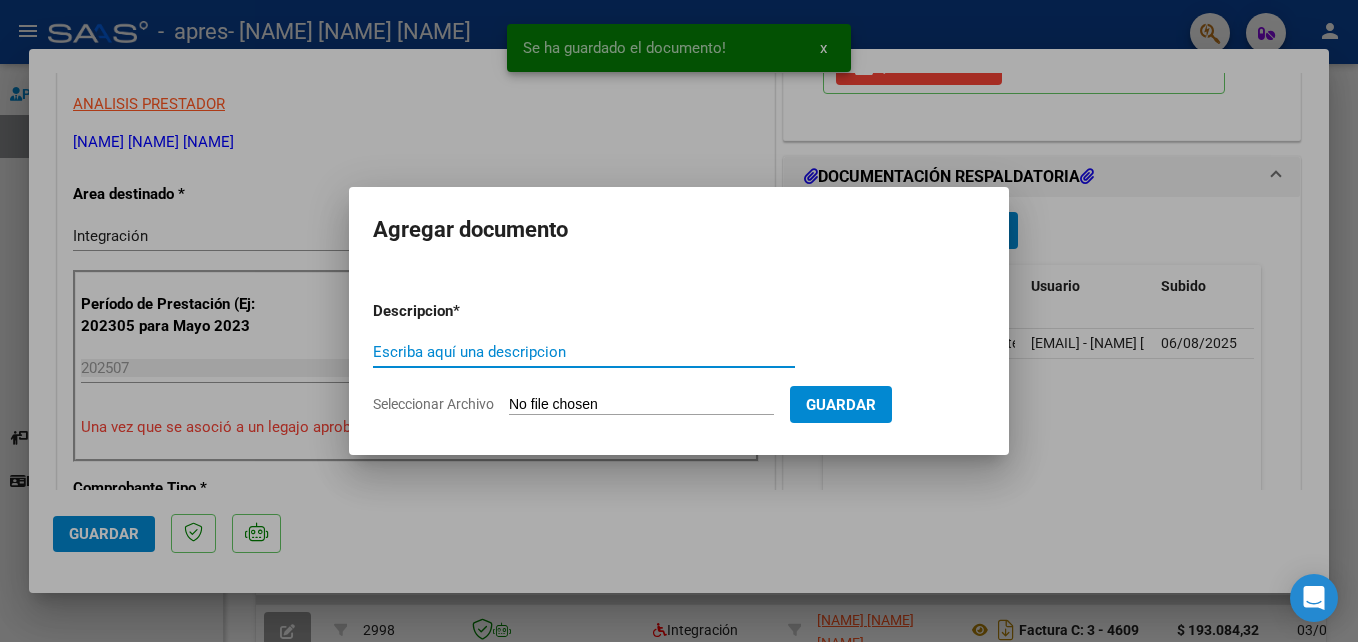 type on "s" 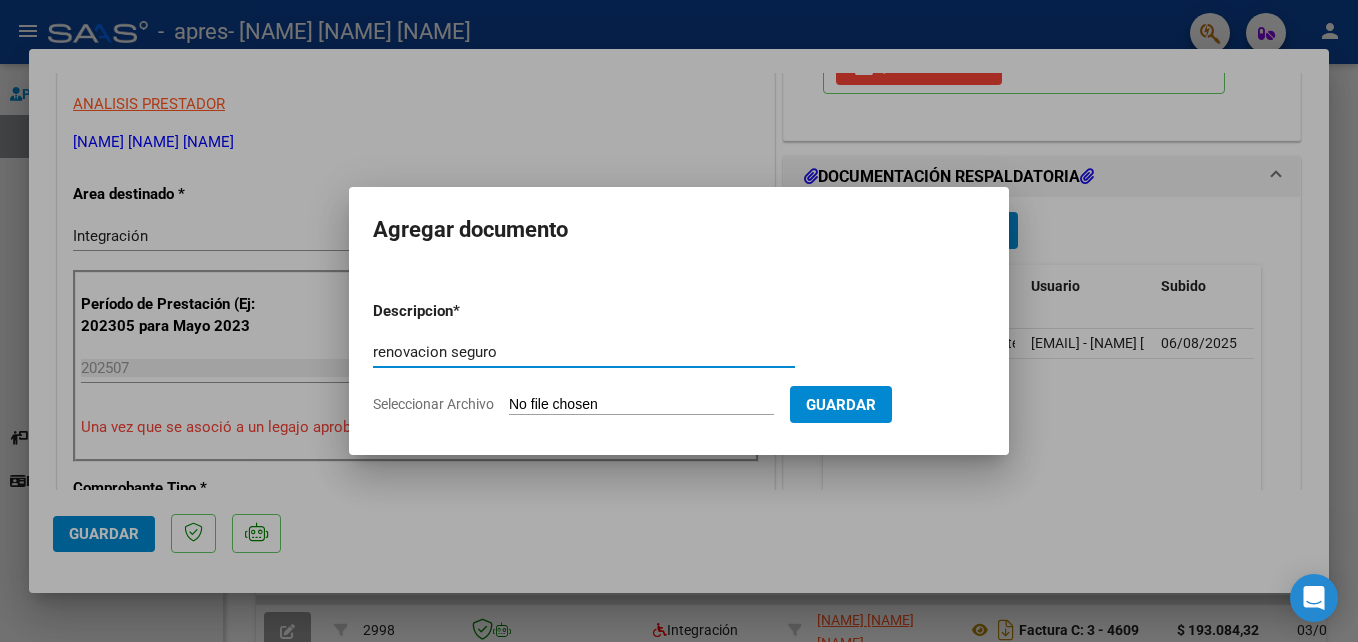 type on "renovacion seguro" 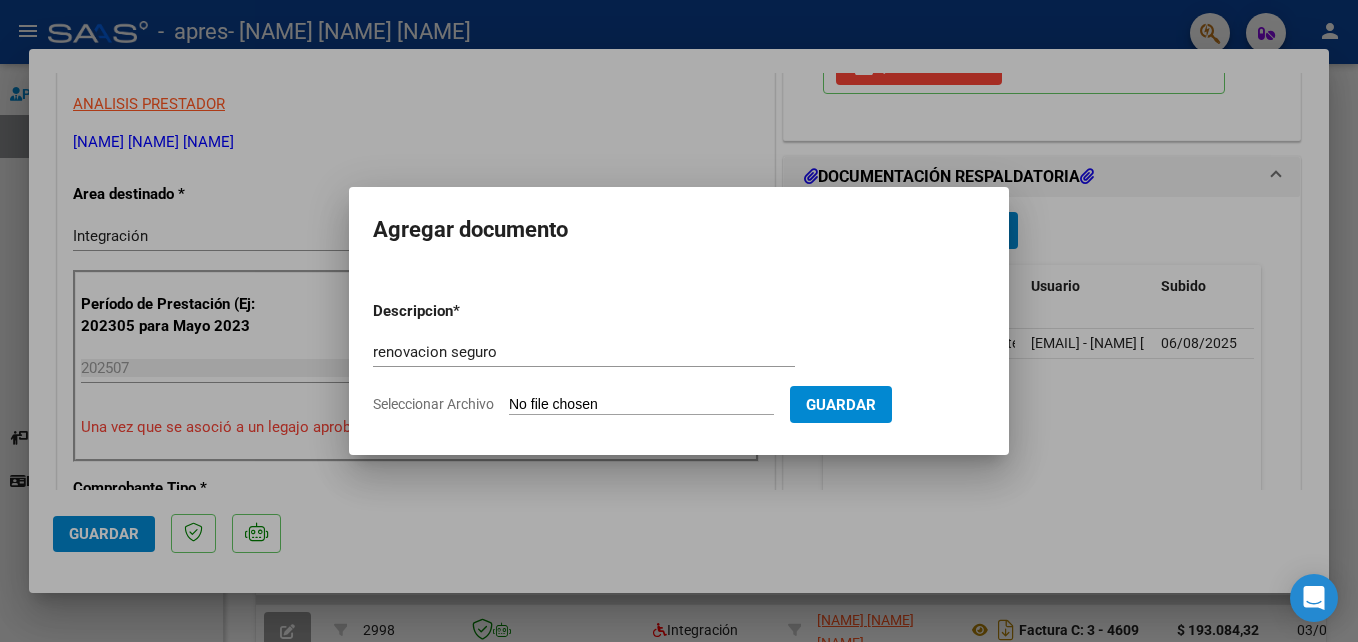 click on "Seleccionar Archivo" at bounding box center [641, 405] 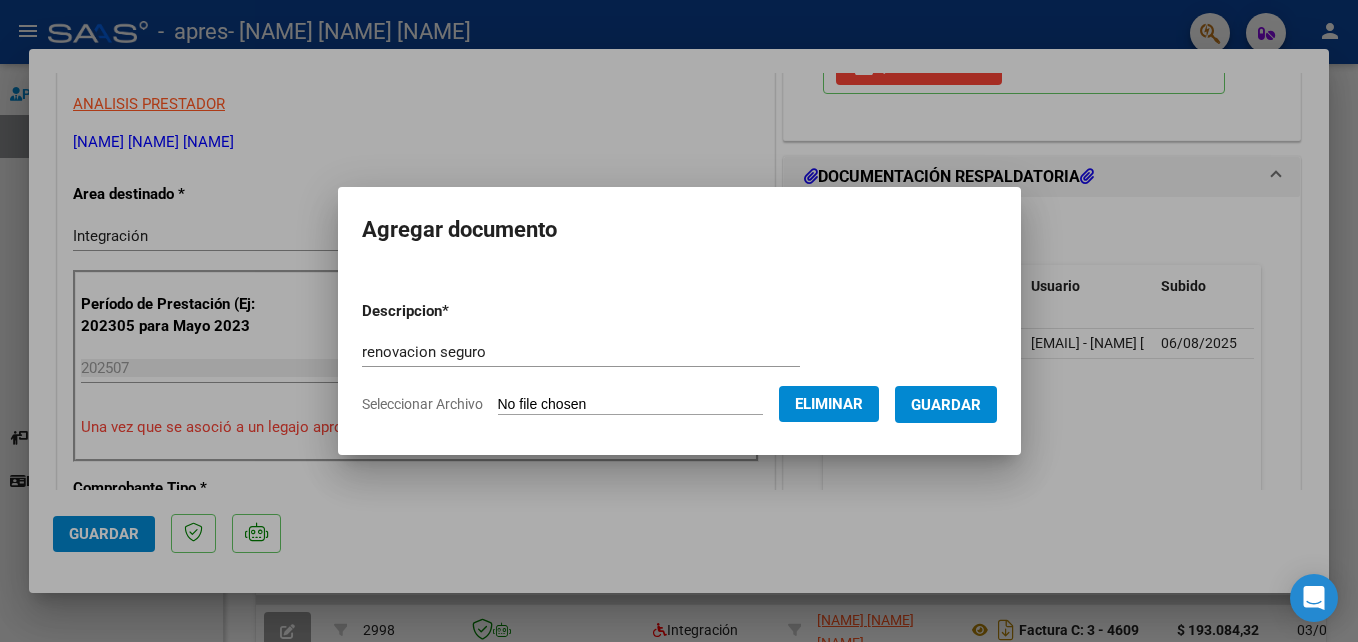 click on "Guardar" at bounding box center [946, 404] 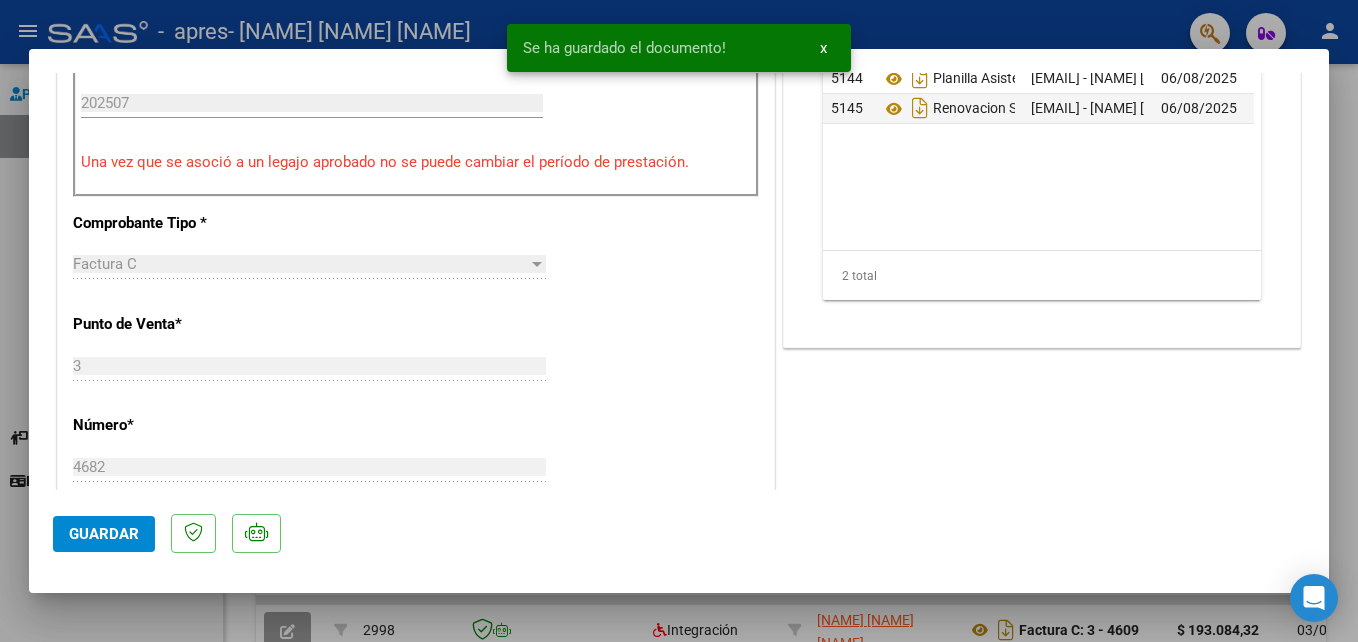 scroll, scrollTop: 700, scrollLeft: 0, axis: vertical 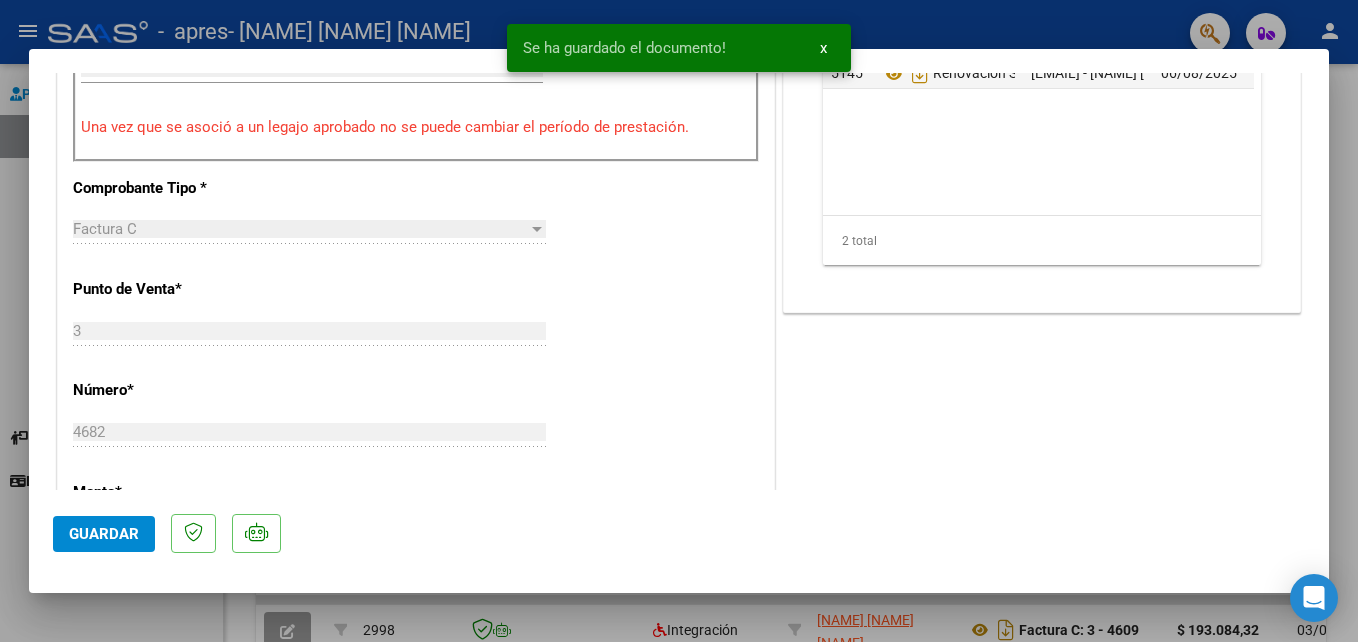 click on "Guardar" 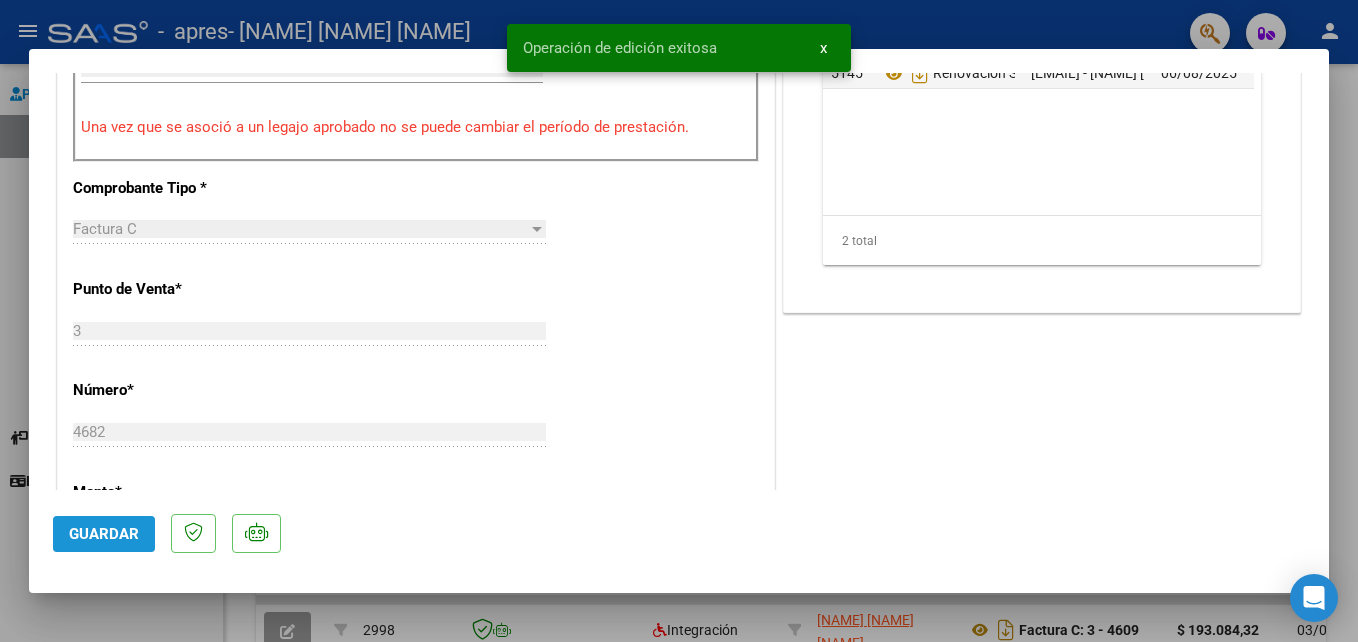 click on "Guardar" 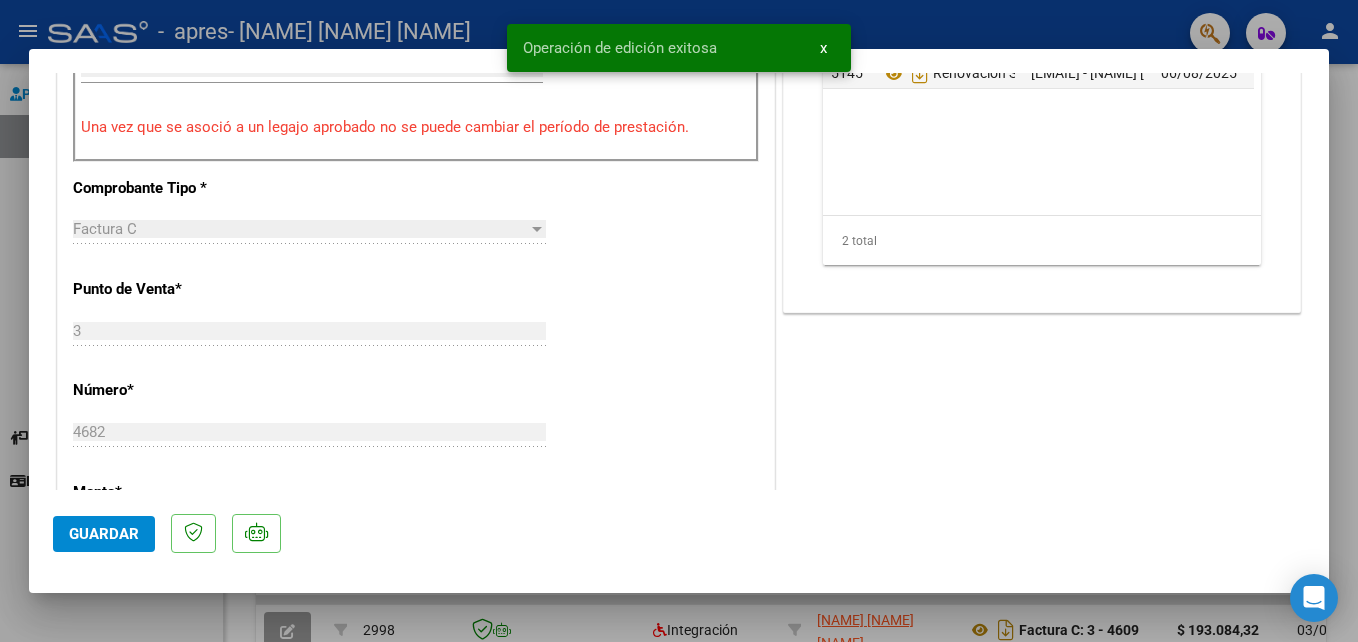 click on "x" at bounding box center [823, 48] 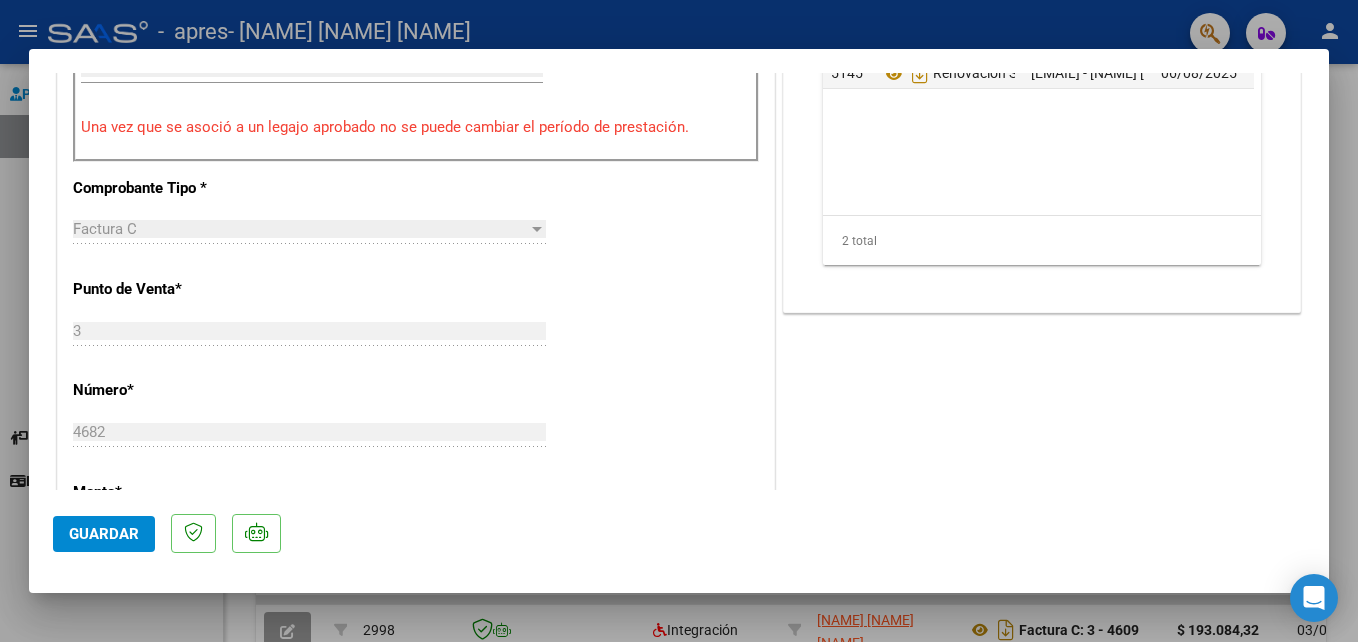 click at bounding box center (679, 321) 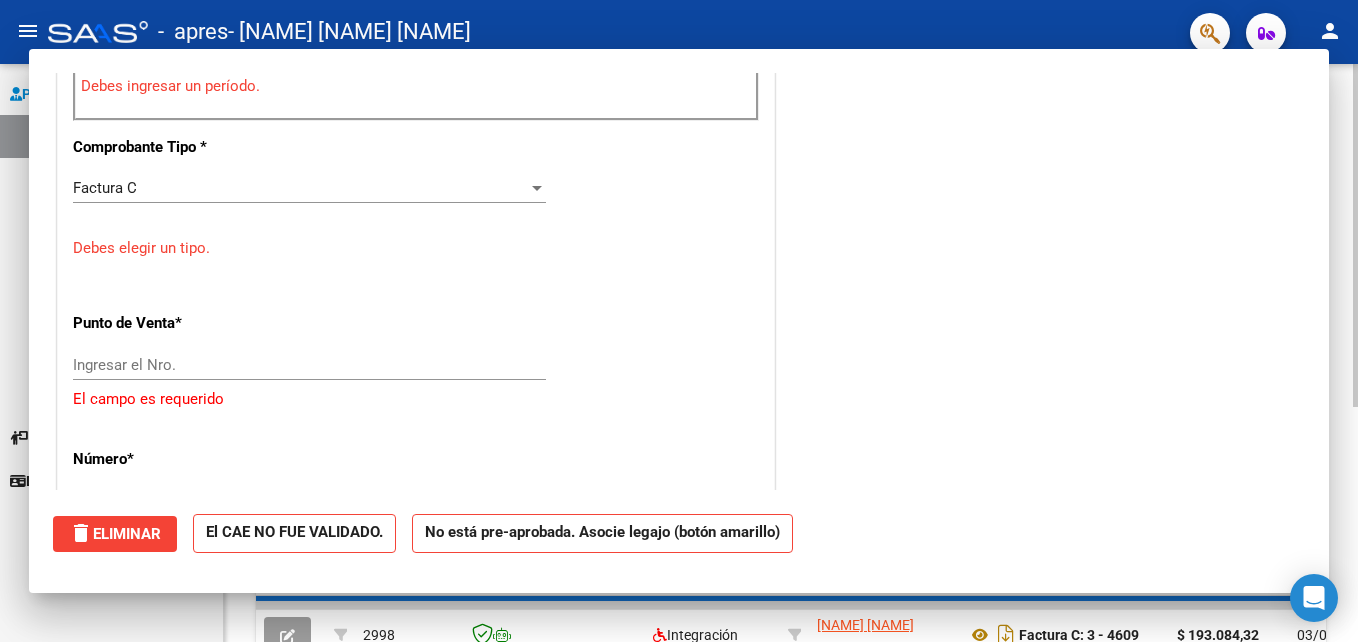 scroll, scrollTop: 0, scrollLeft: 0, axis: both 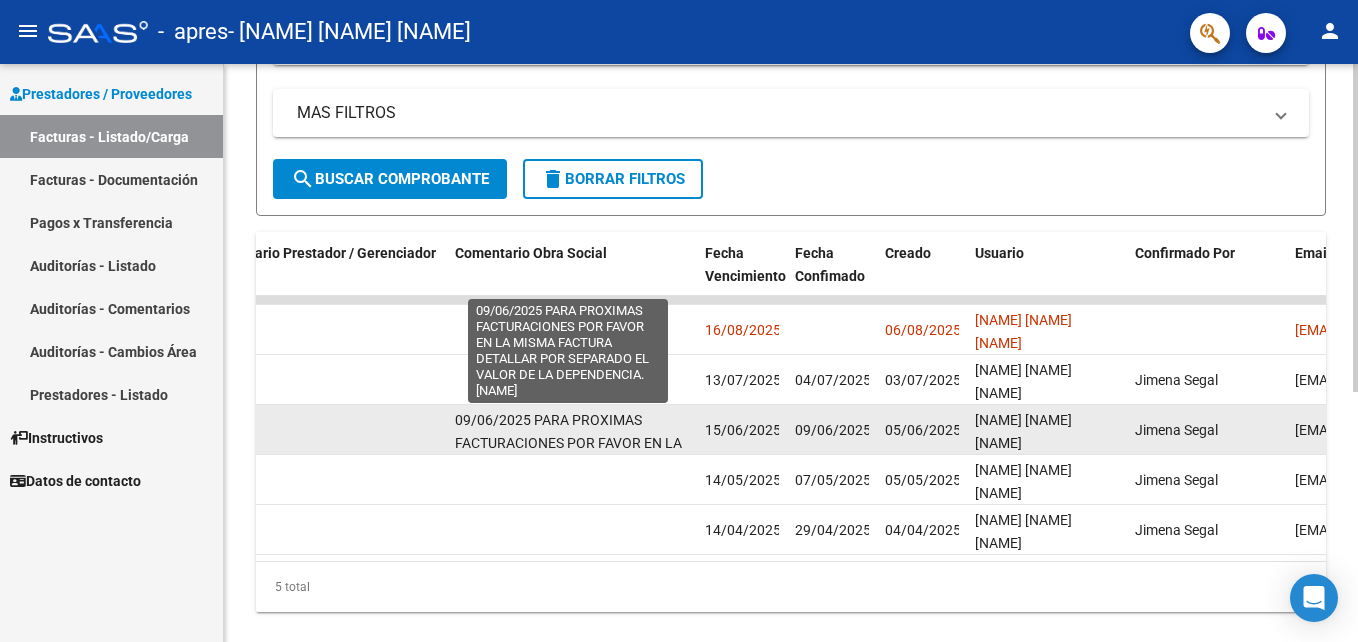 click on "09/06/2025
PARA PROXIMAS FACTURACIONES POR FAVOR EN LA MISMA FACTURA DETALLAR  POR SEPARADO EL VALOR DE LA DEPENDENCIA.
JIMENA" 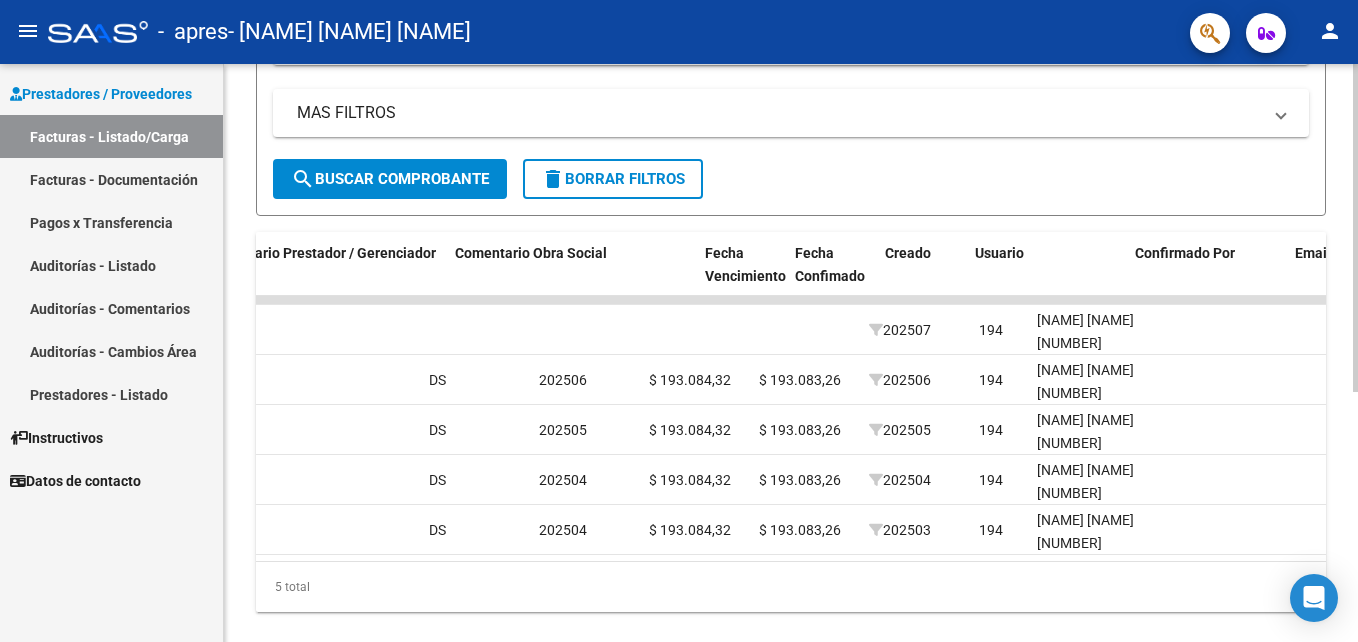 scroll, scrollTop: 0, scrollLeft: 2985, axis: horizontal 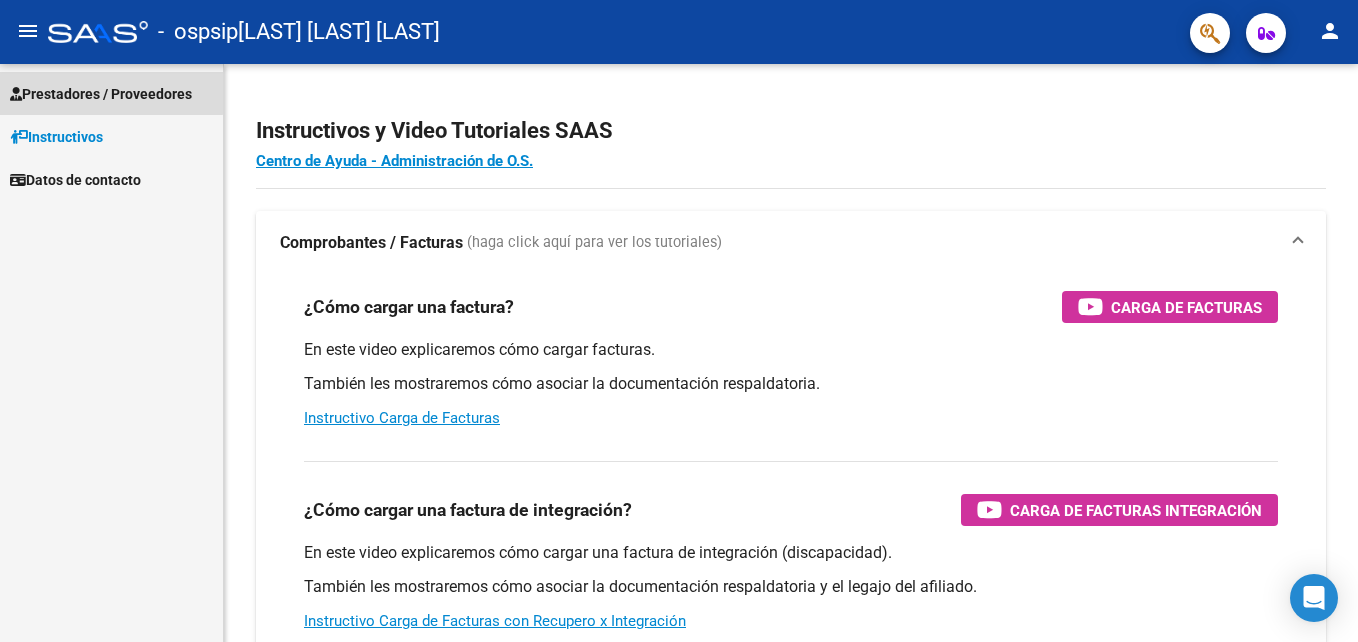 click on "Prestadores / Proveedores" at bounding box center [101, 94] 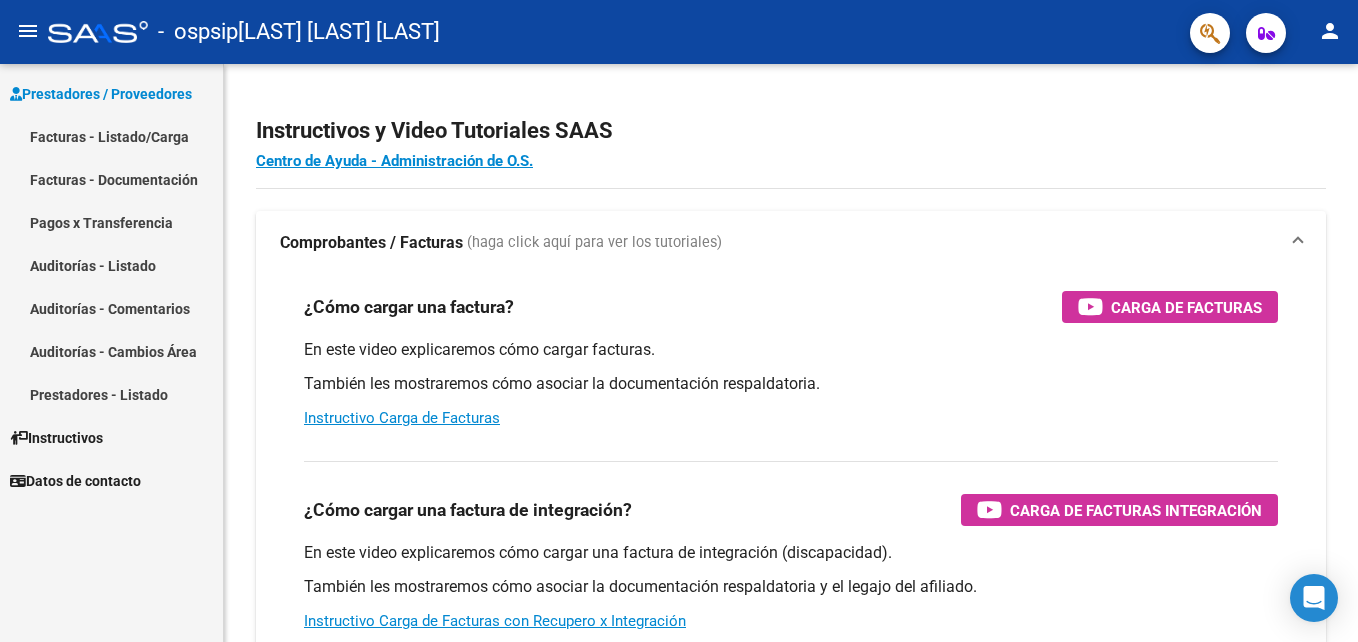 click on "Facturas - Listado/Carga" at bounding box center [111, 136] 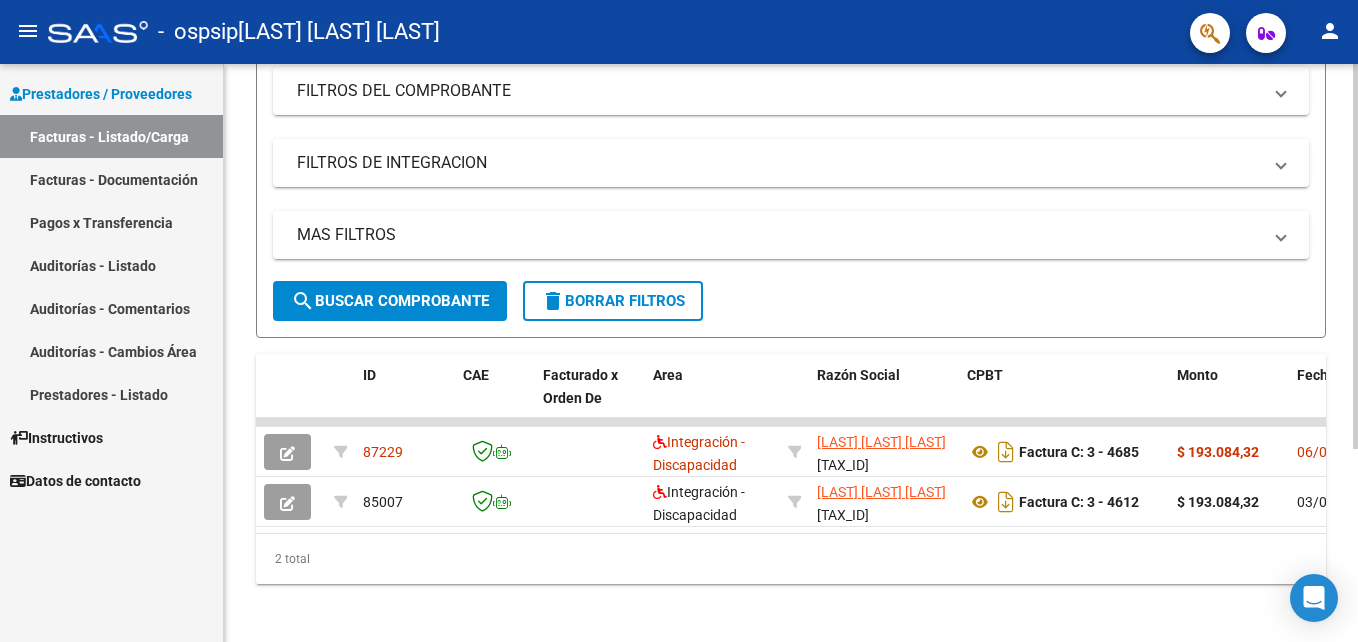 scroll, scrollTop: 290, scrollLeft: 0, axis: vertical 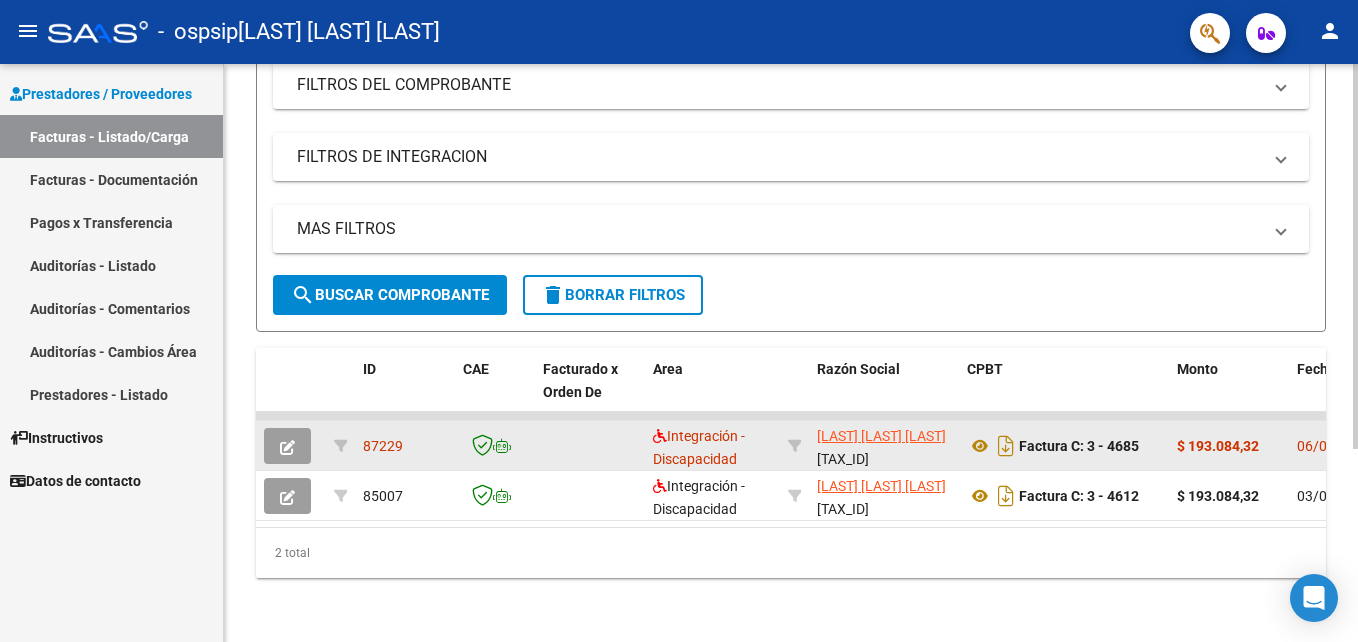 click 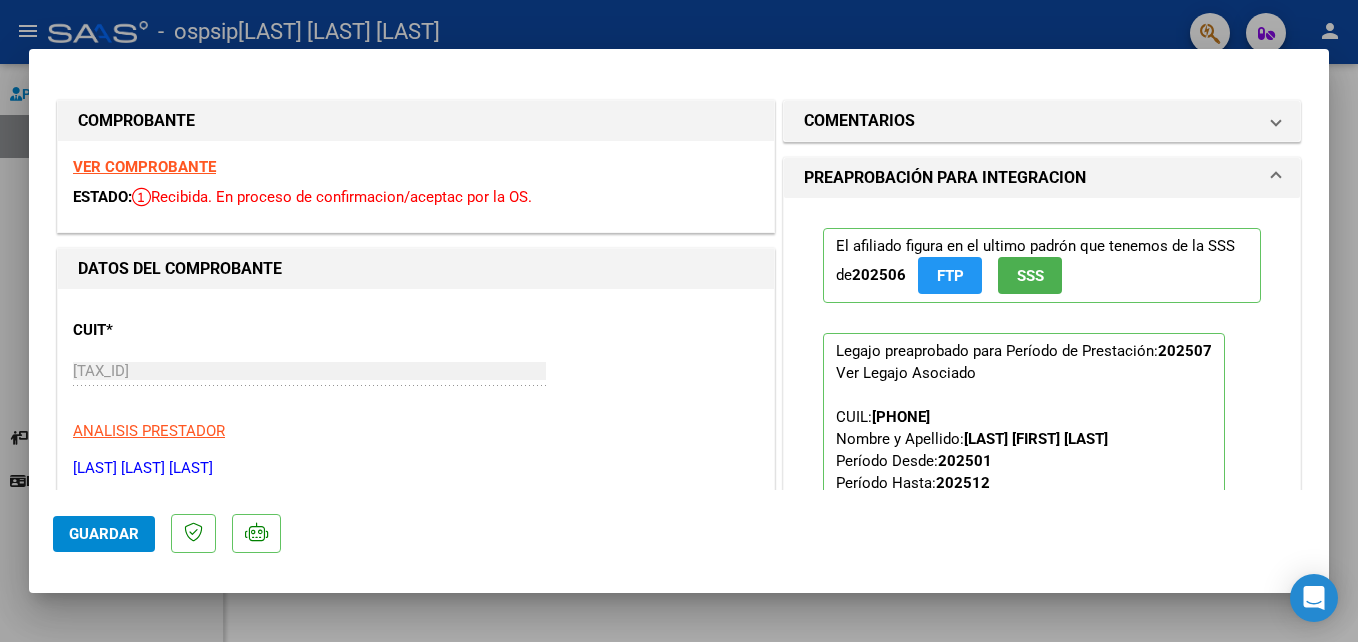 click at bounding box center [679, 321] 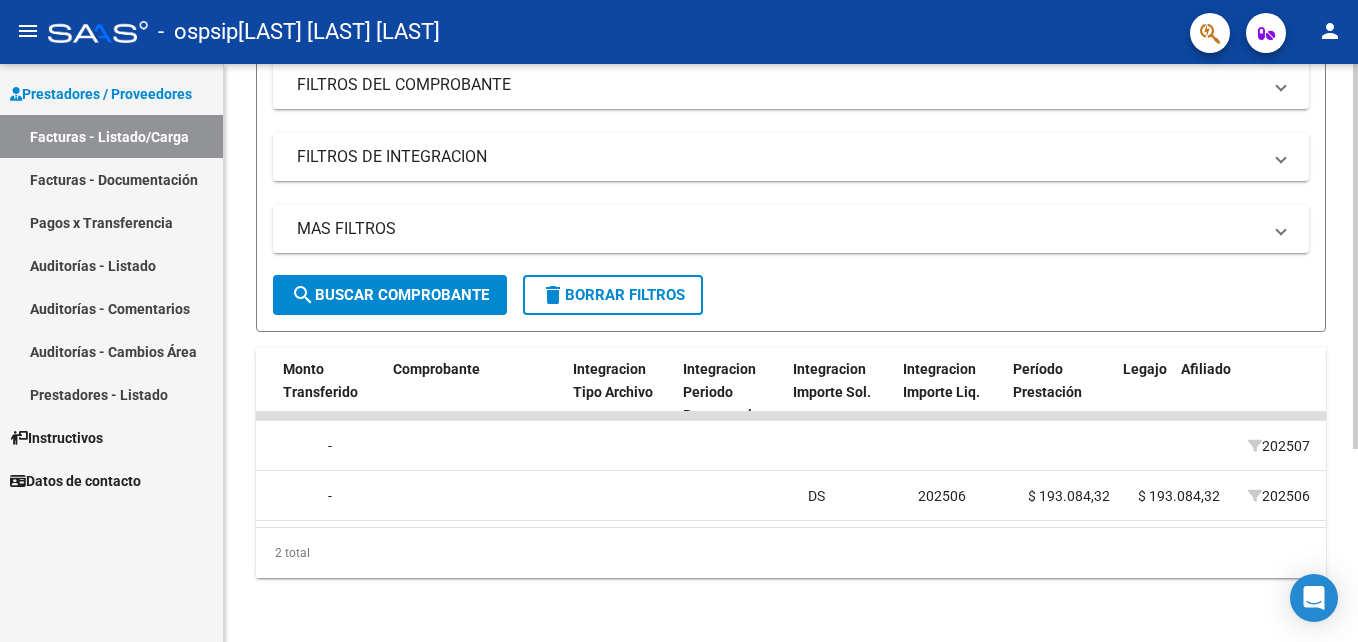scroll, scrollTop: 0, scrollLeft: 1878, axis: horizontal 